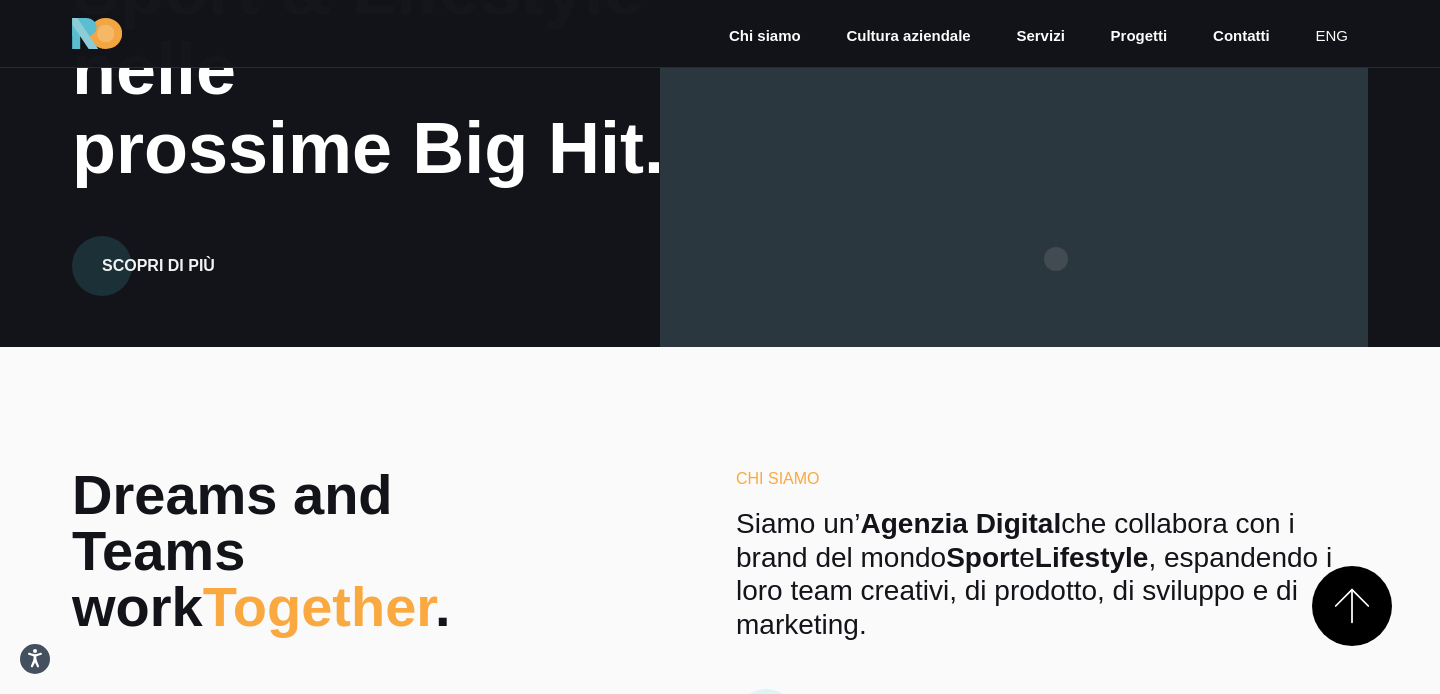 scroll, scrollTop: 0, scrollLeft: 0, axis: both 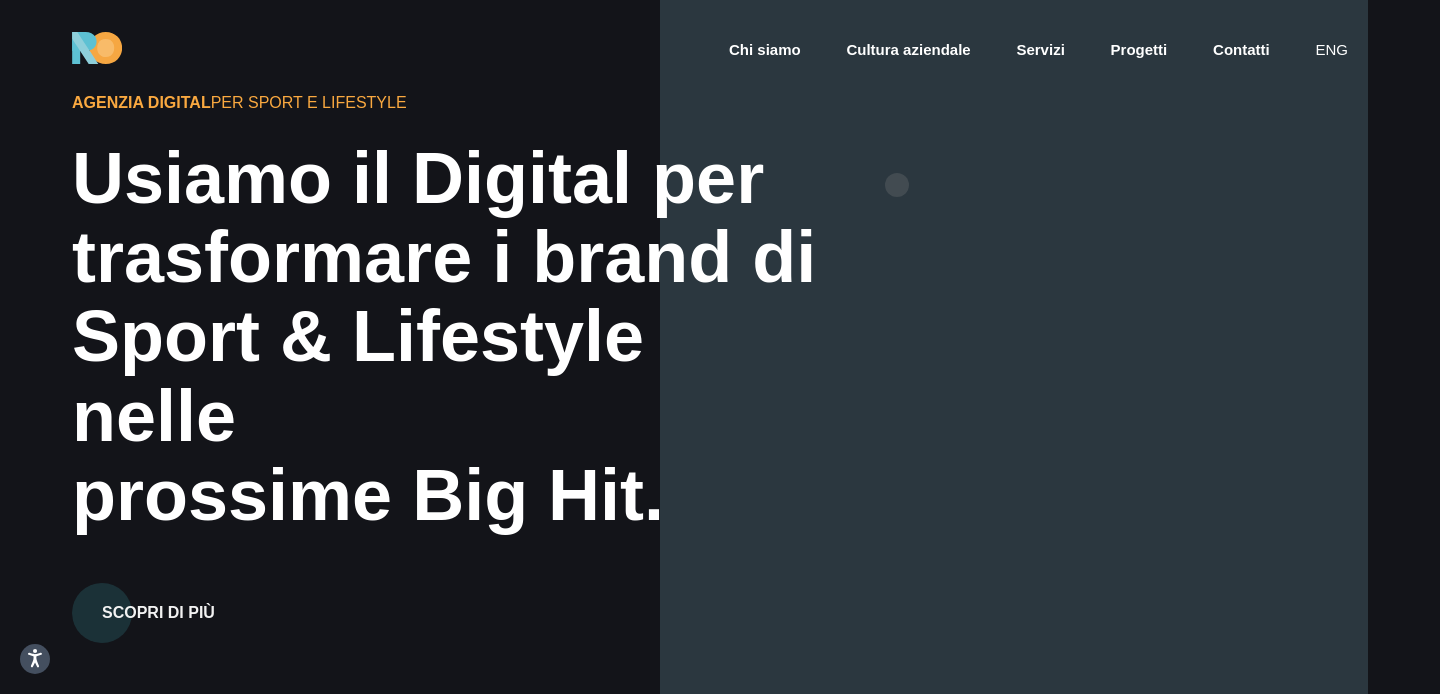 click at bounding box center [1014, 347] 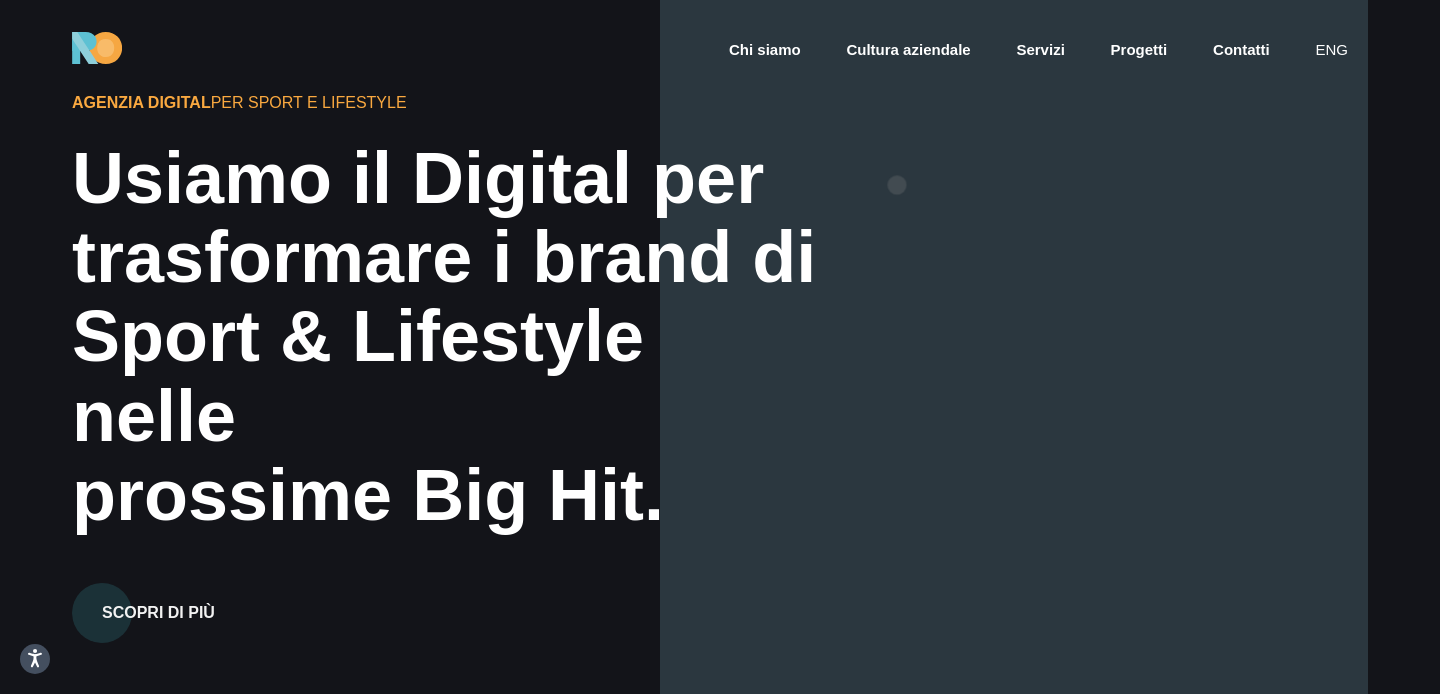 click at bounding box center [1014, 347] 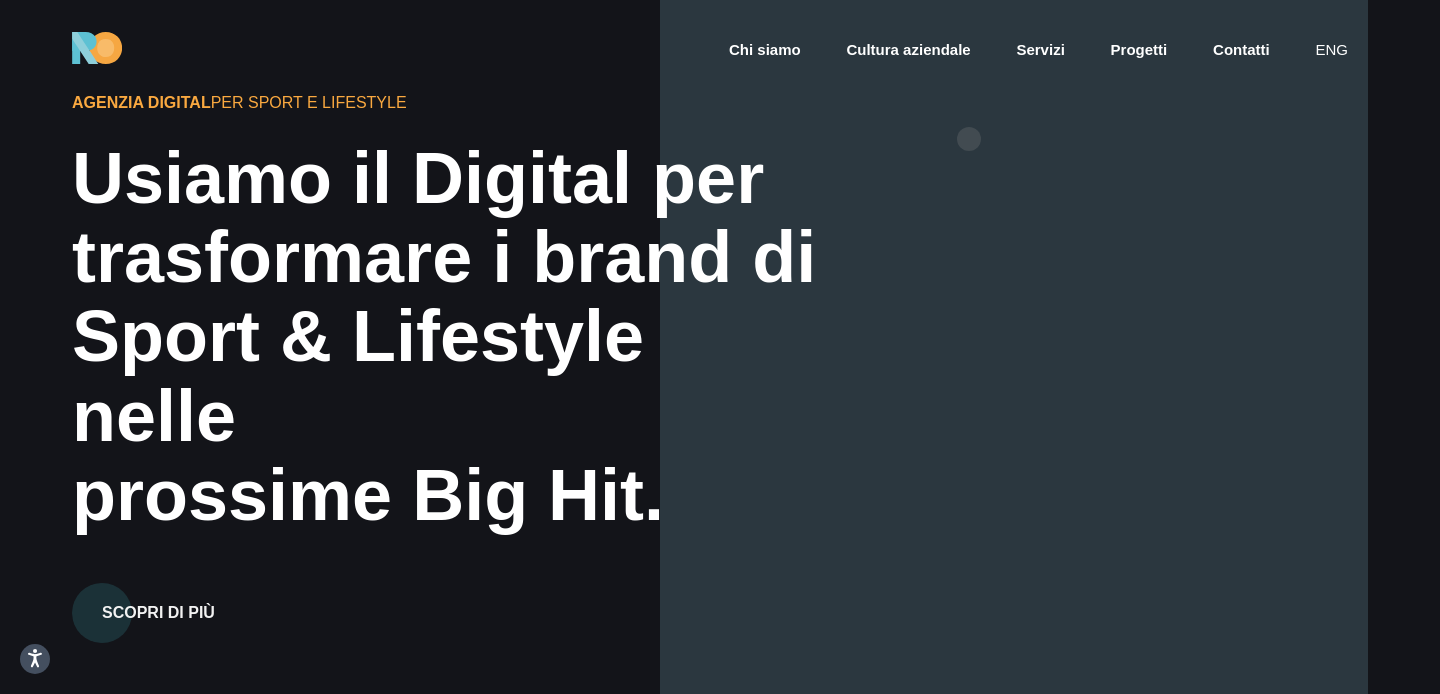 click at bounding box center (1014, 347) 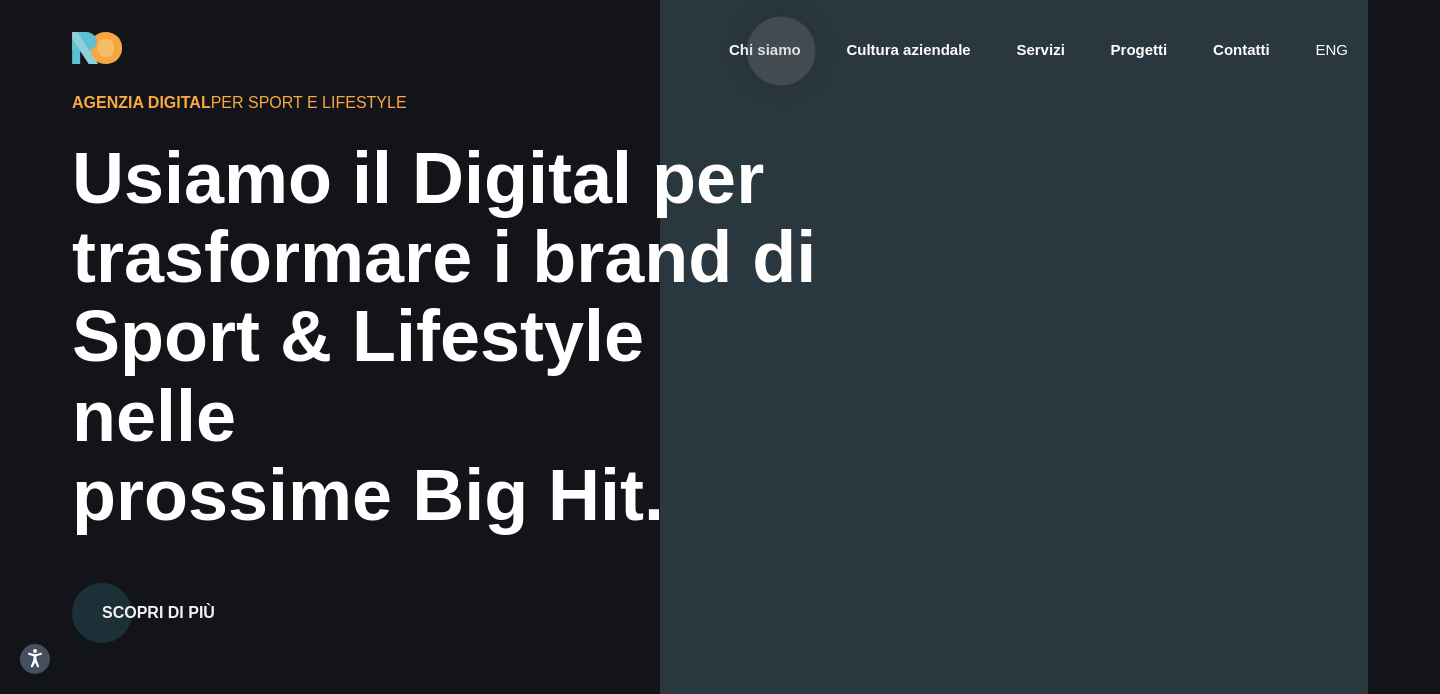 click on "Chi siamo" at bounding box center (765, 50) 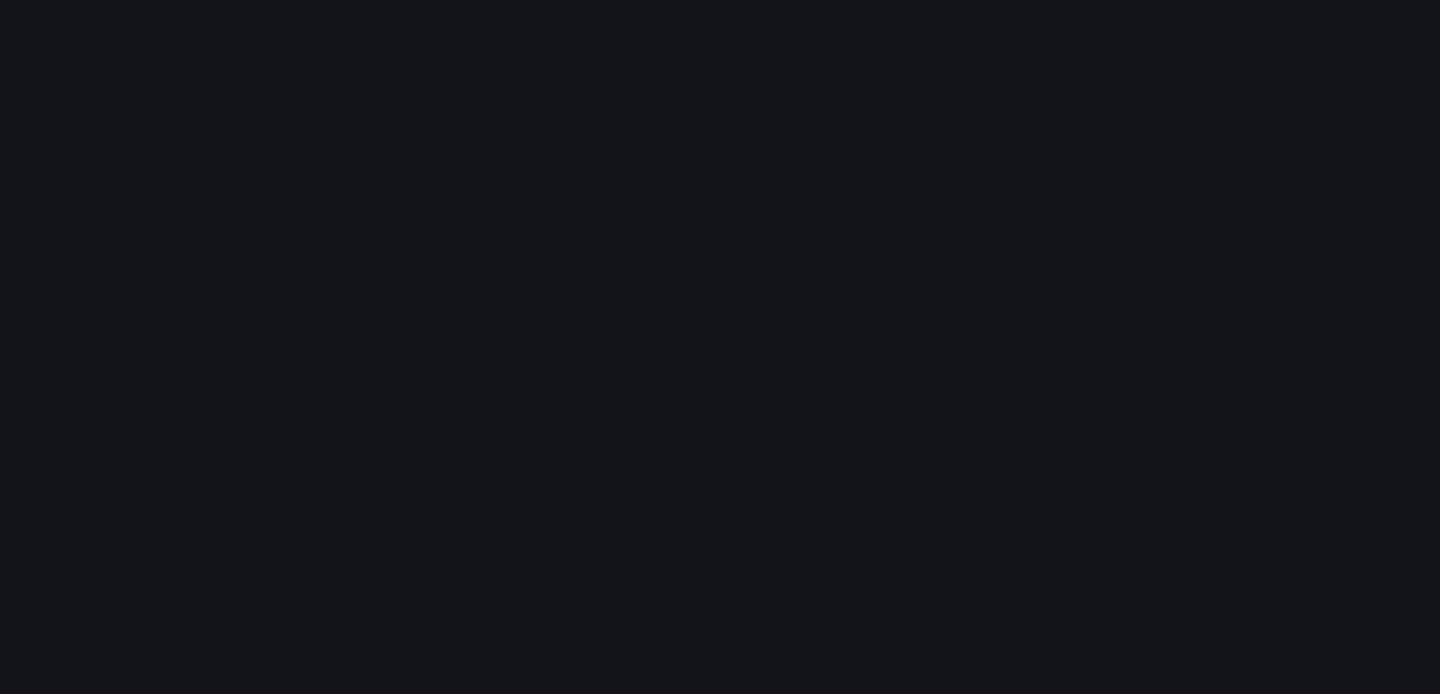 scroll, scrollTop: 0, scrollLeft: 0, axis: both 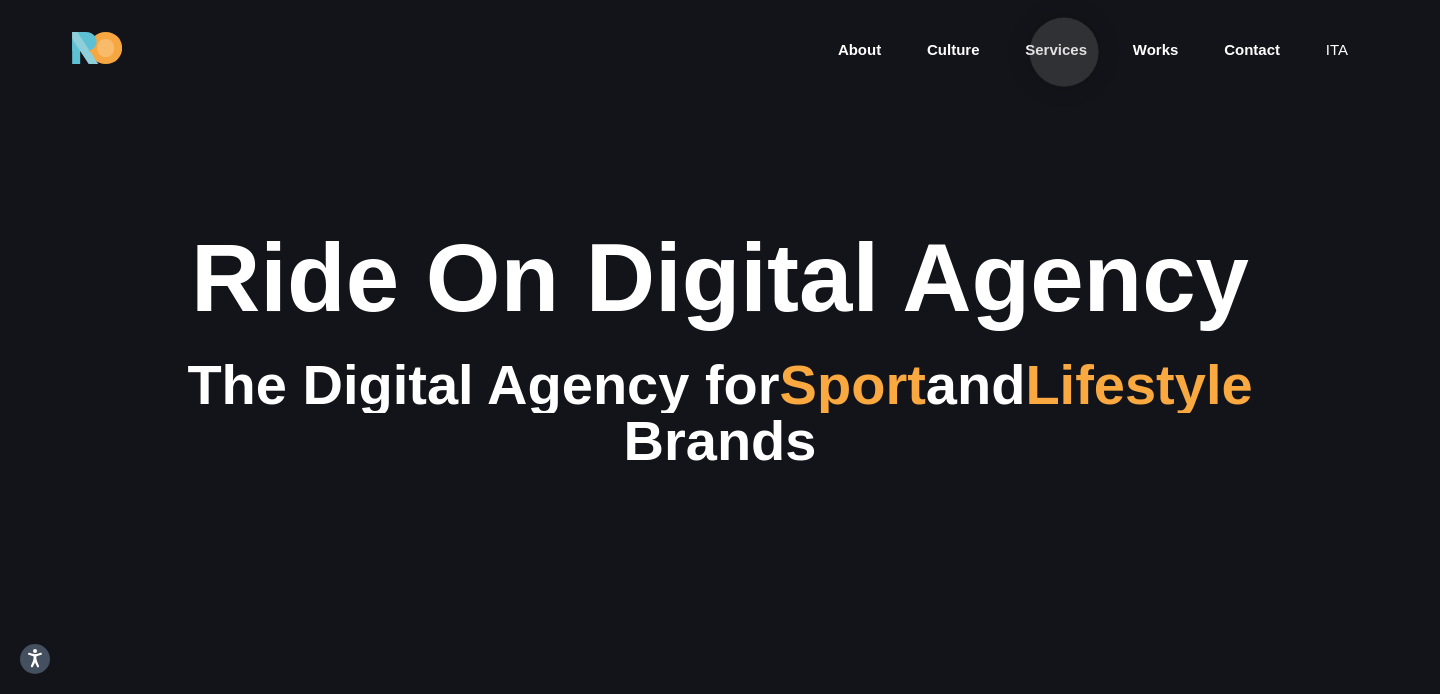 click on "Services" at bounding box center [1056, 50] 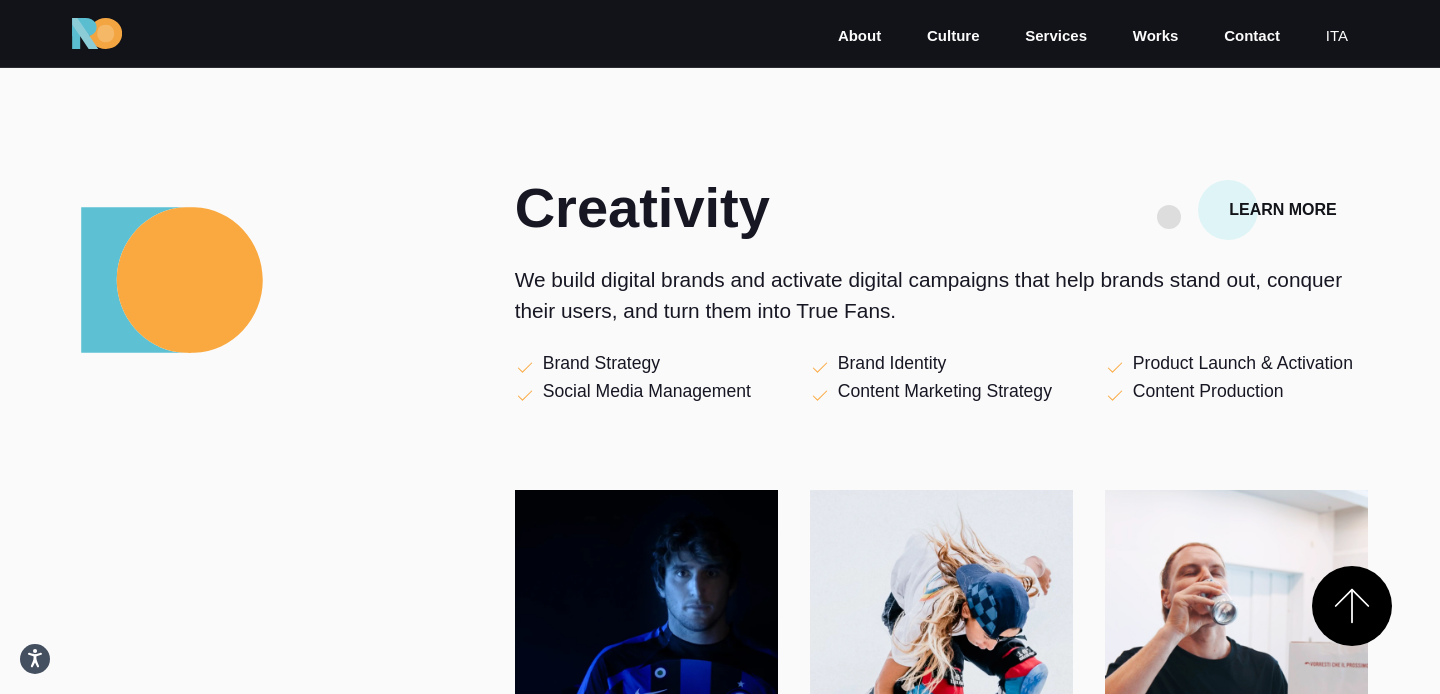 scroll, scrollTop: 603, scrollLeft: 0, axis: vertical 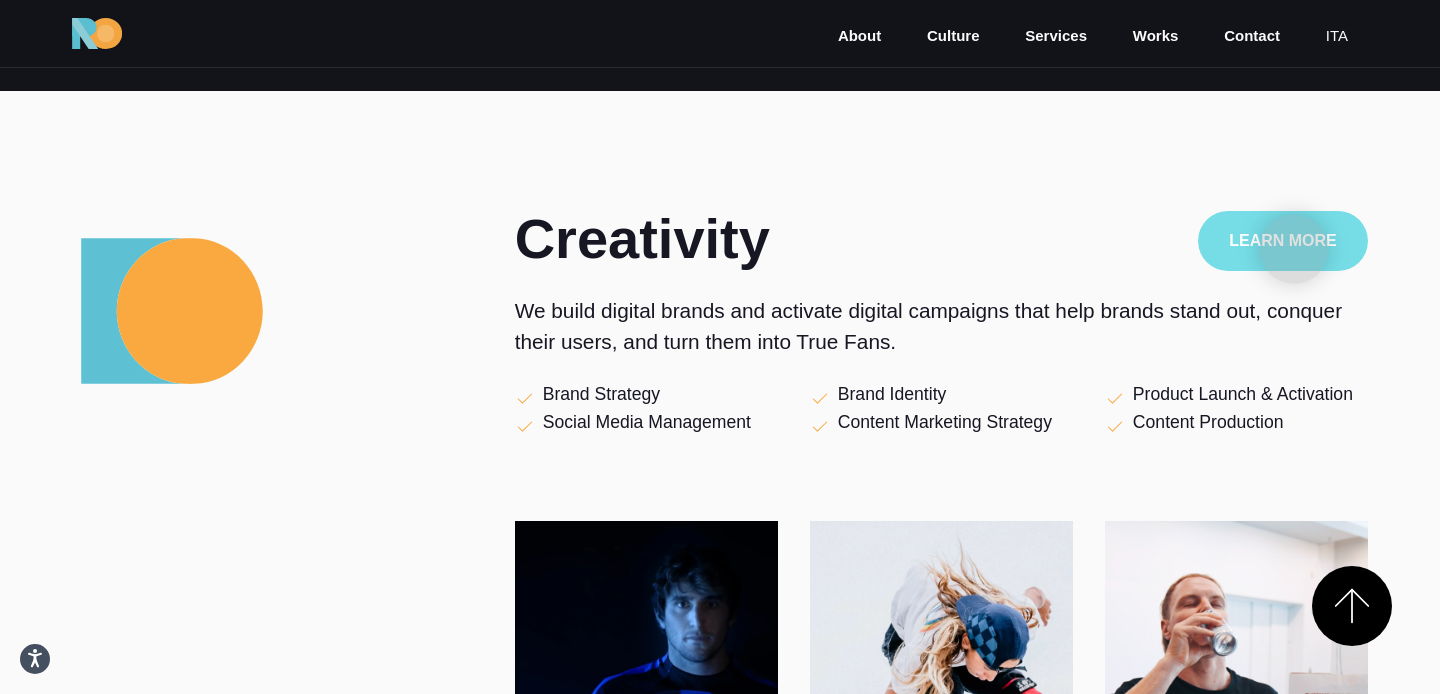 click on "Learn More" at bounding box center (1283, 241) 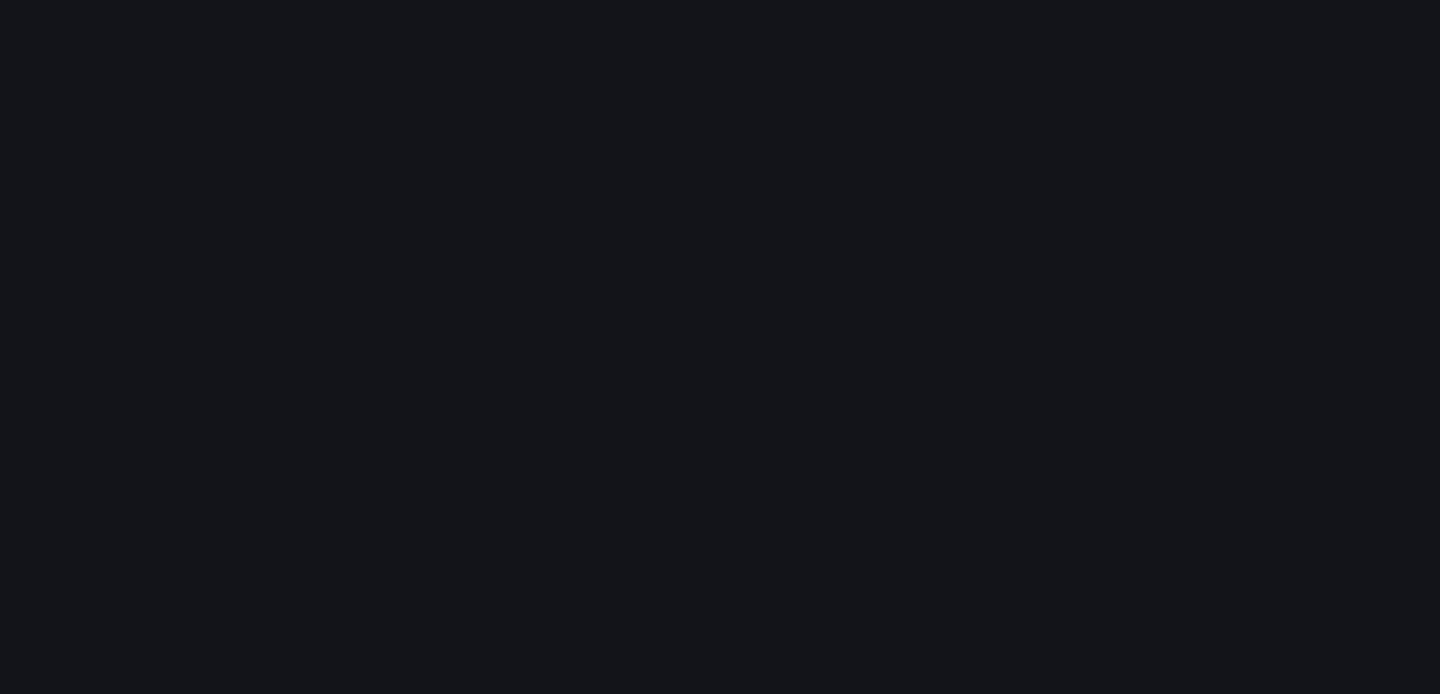 scroll, scrollTop: 0, scrollLeft: 0, axis: both 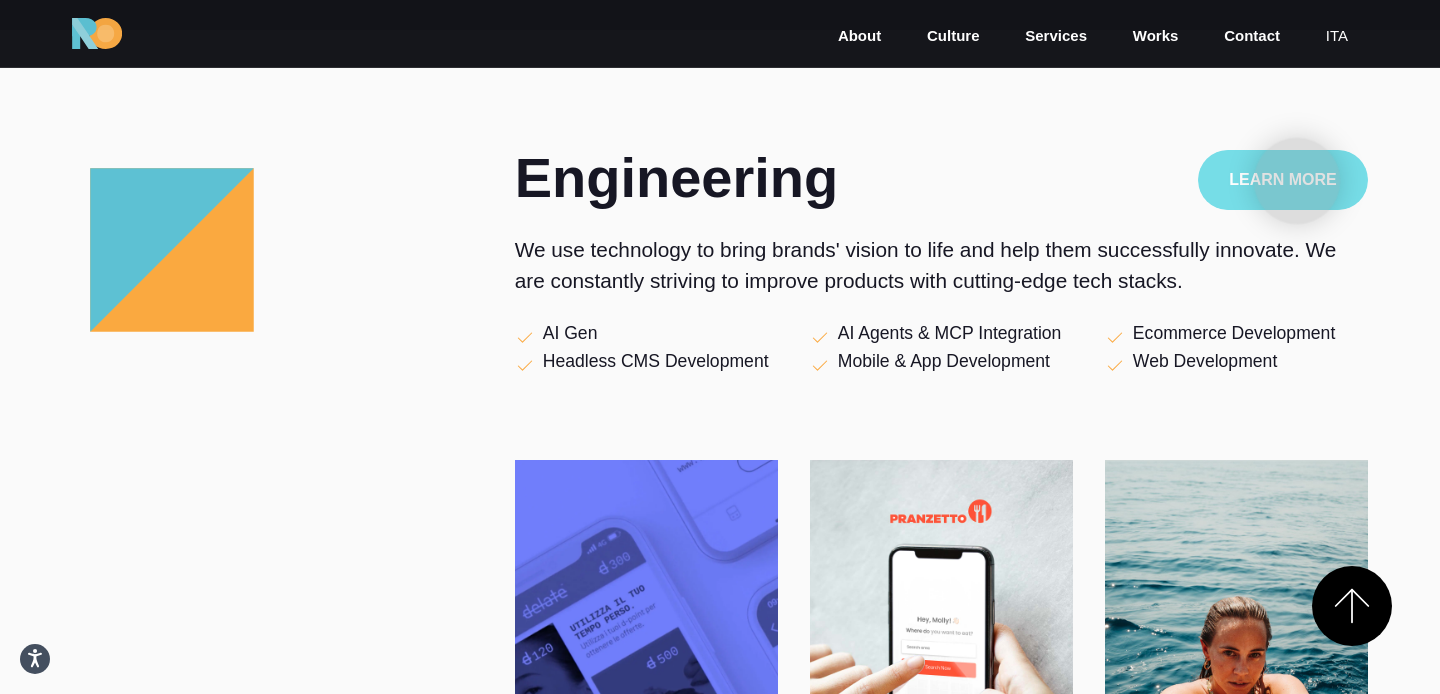 click on "Learn More" at bounding box center (1283, 180) 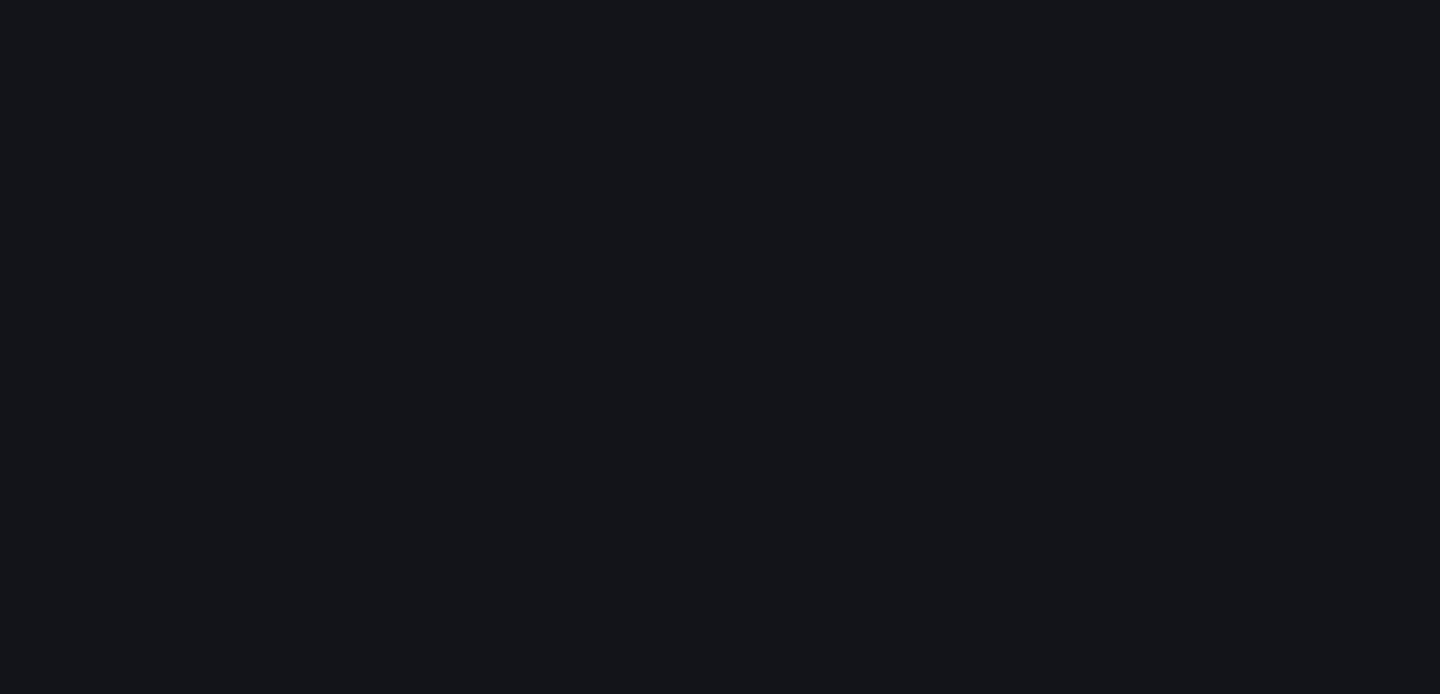 scroll, scrollTop: 0, scrollLeft: 0, axis: both 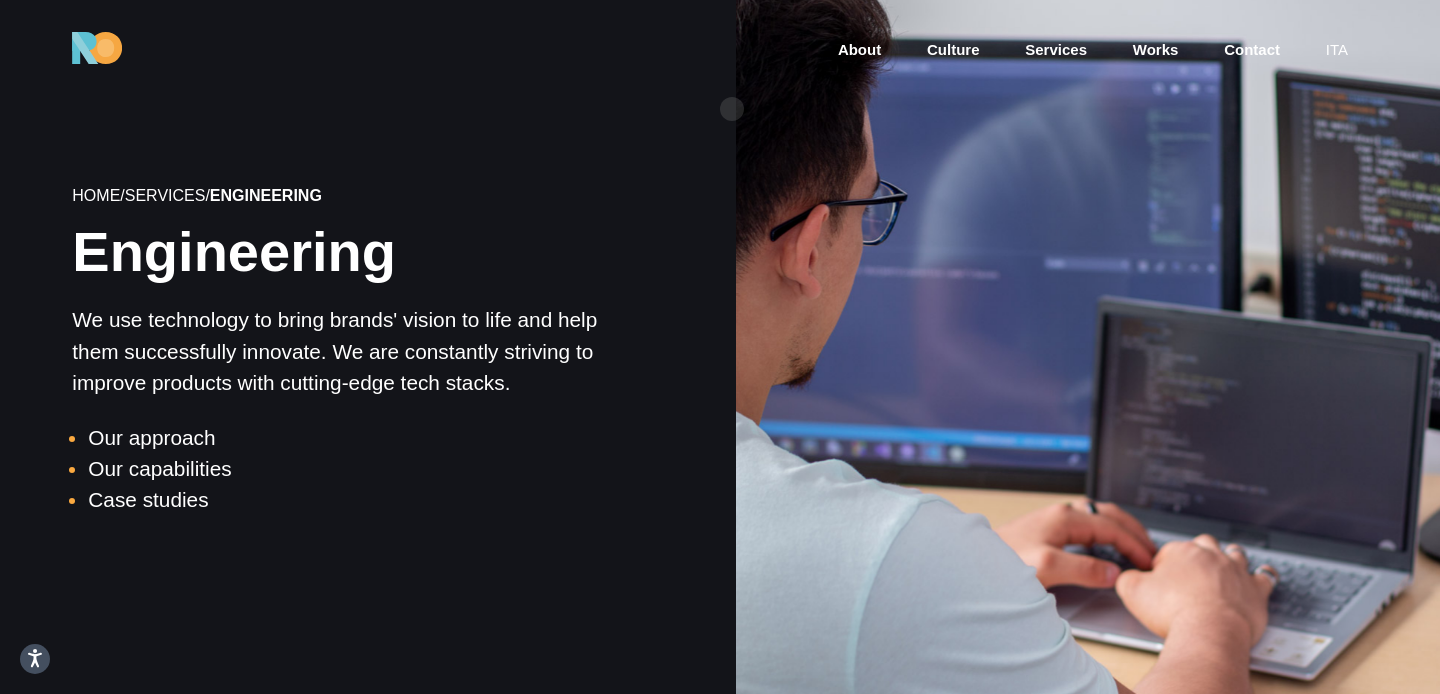 click at bounding box center (1087, 351) 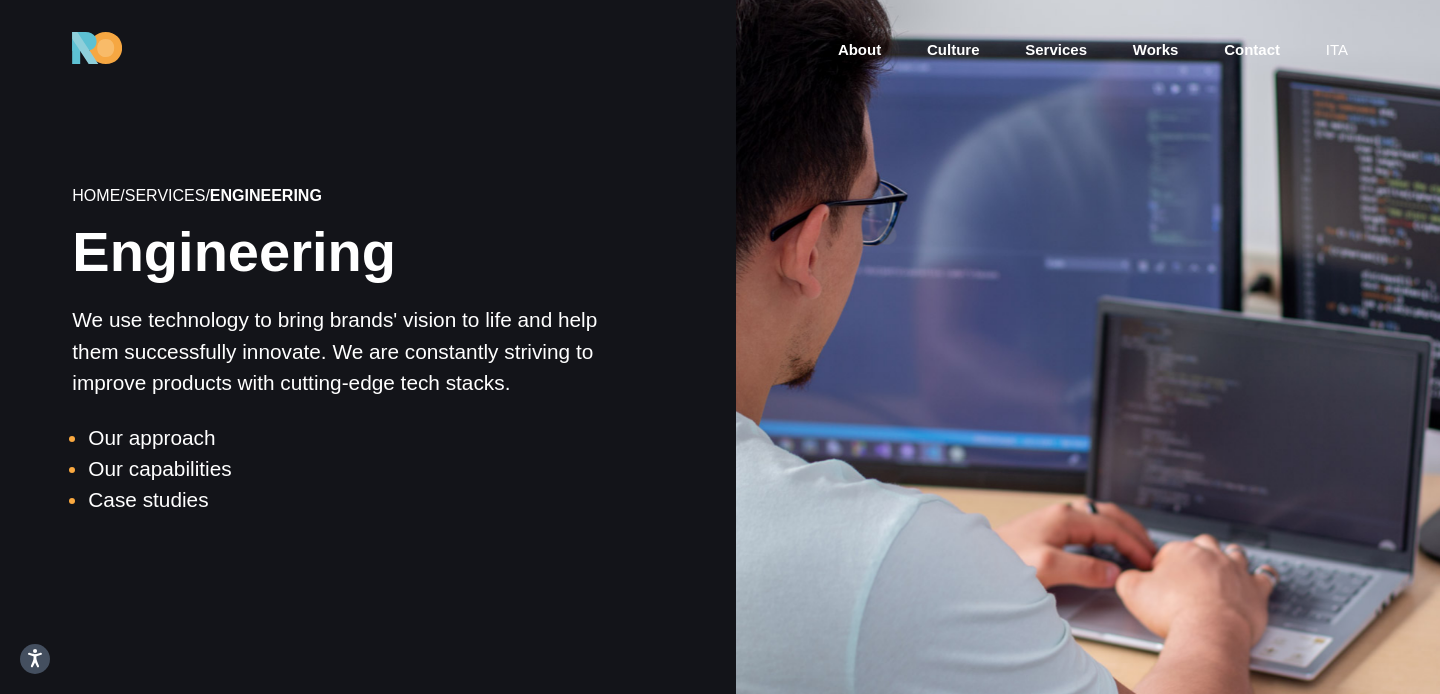 click at bounding box center (1087, 351) 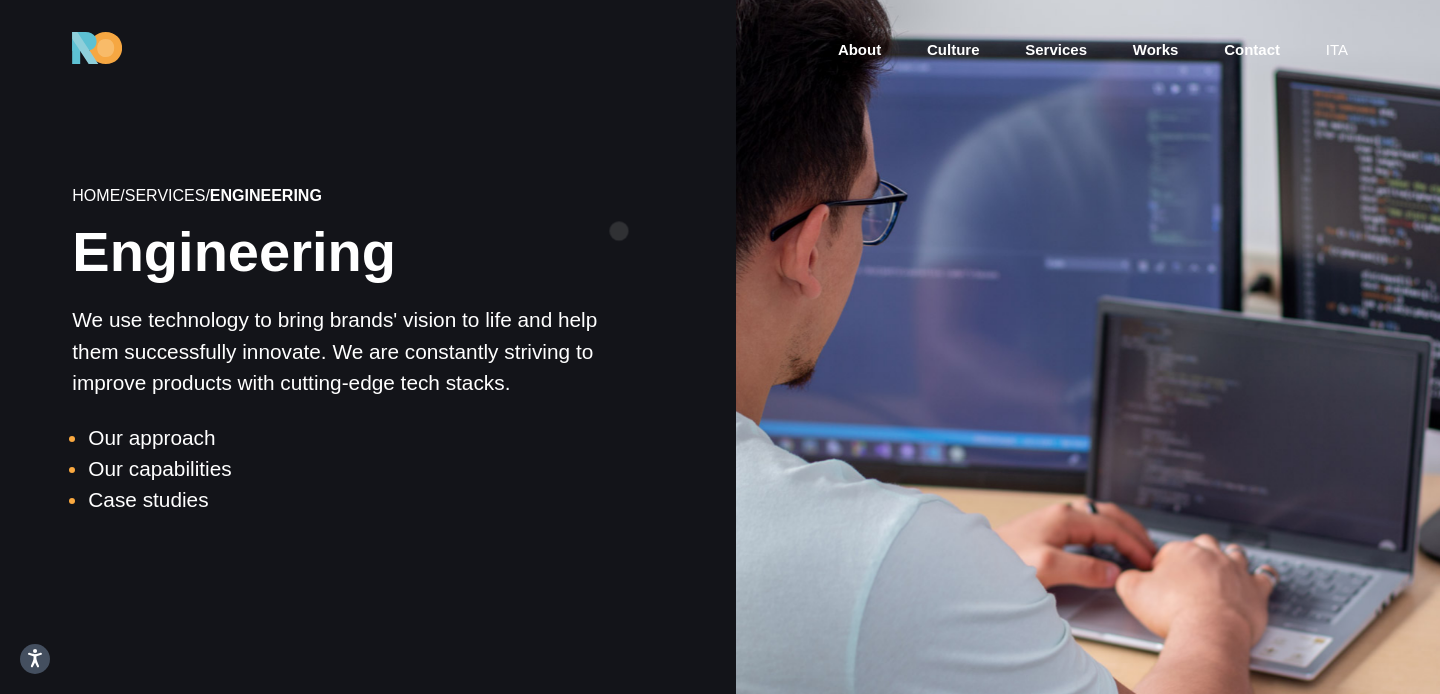 click on "Engineering" at bounding box center [351, 252] 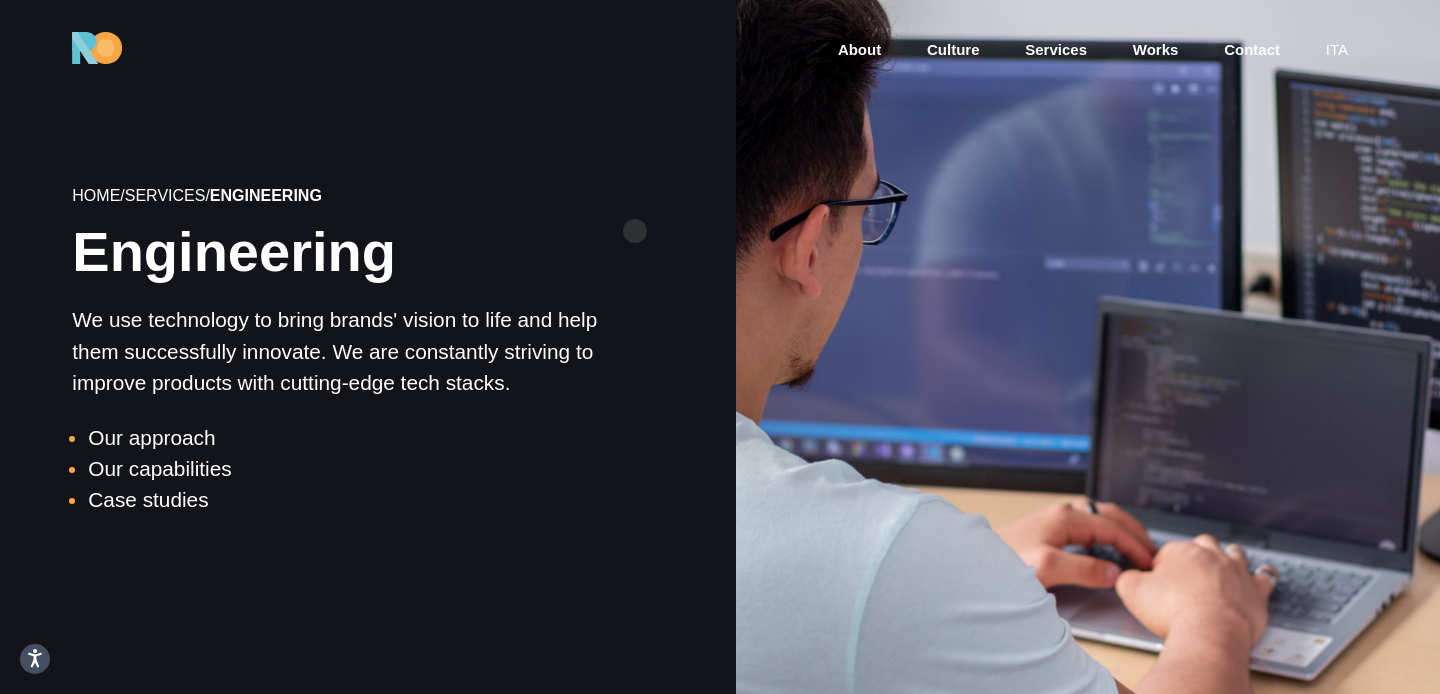 click on "Home  /  Services  /  Engineering
Engineering
We use technology to bring brands' vision to life and help them successfully innovate. We are constantly striving to improve products with cutting-edge tech stacks.
Our approach
Our capabilities
Case studies" at bounding box center [352, 351] 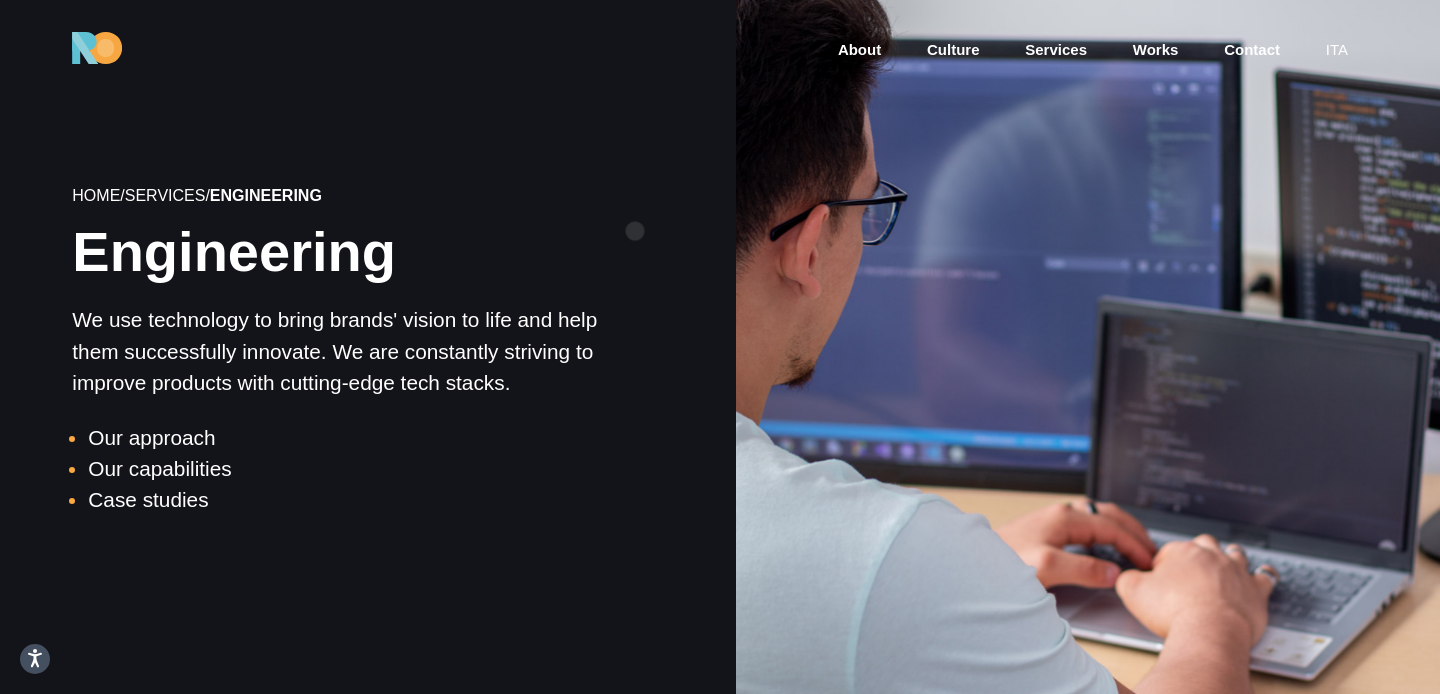 click on "Home  /  Services  /  Engineering
Engineering
We use technology to bring brands' vision to life and help them successfully innovate. We are constantly striving to improve products with cutting-edge tech stacks.
Our approach
Our capabilities
Case studies" at bounding box center [352, 351] 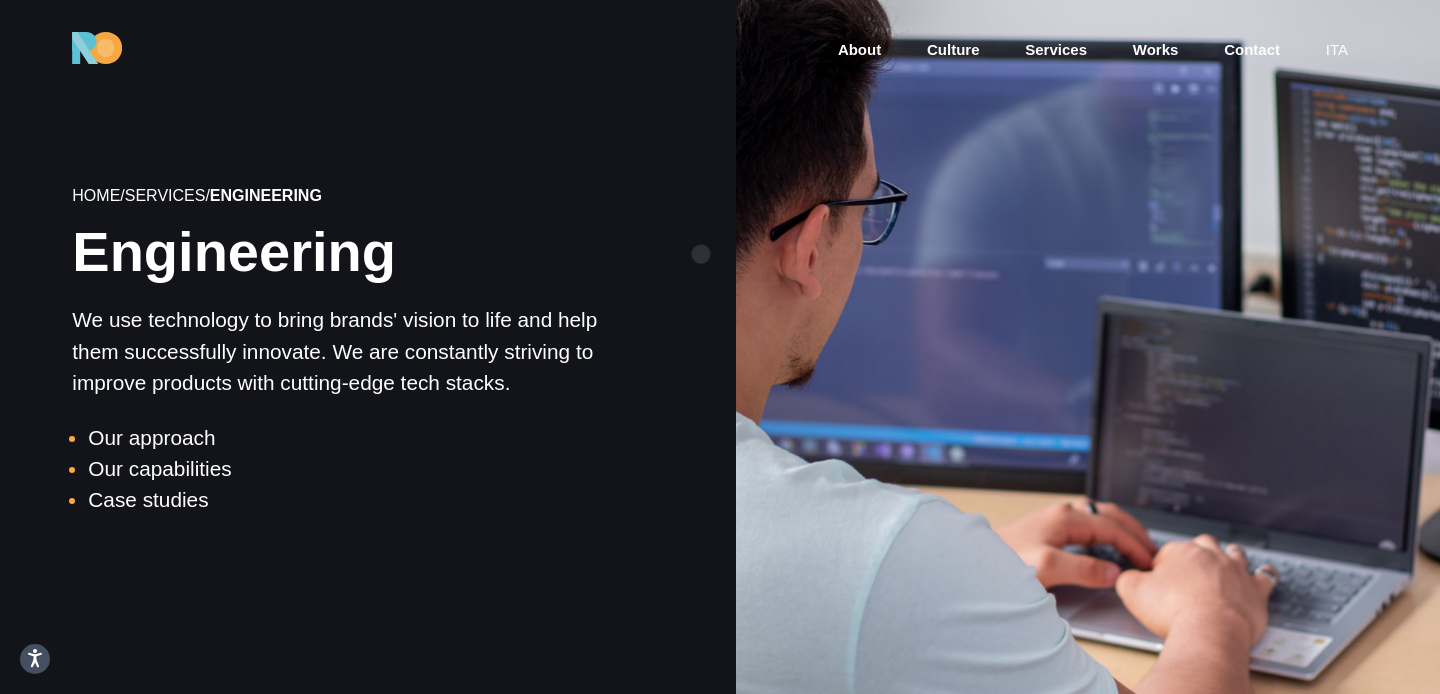 click on "Home  /  Services  /  Engineering
Engineering
We use technology to bring brands' vision to life and help them successfully innovate. We are constantly striving to improve products with cutting-edge tech stacks.
Our approach
Our capabilities
Case studies" at bounding box center [352, 351] 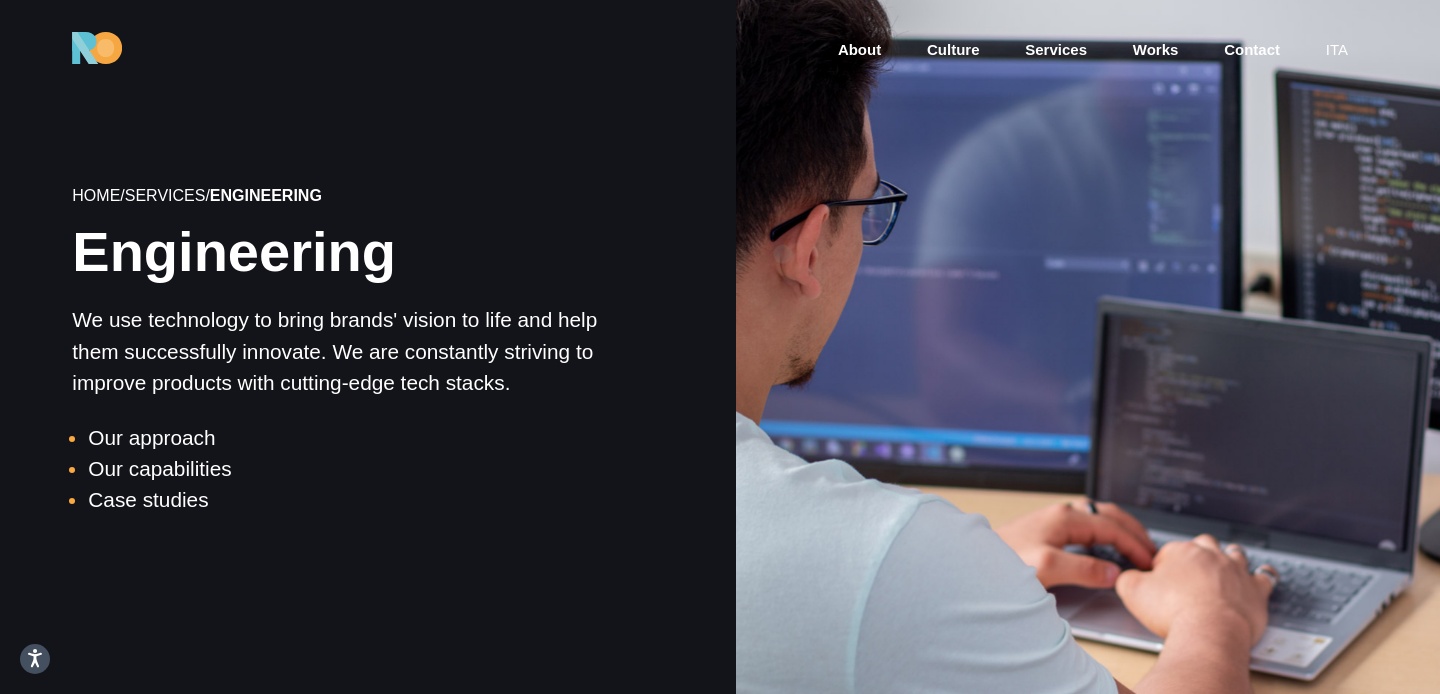 click at bounding box center (1087, 351) 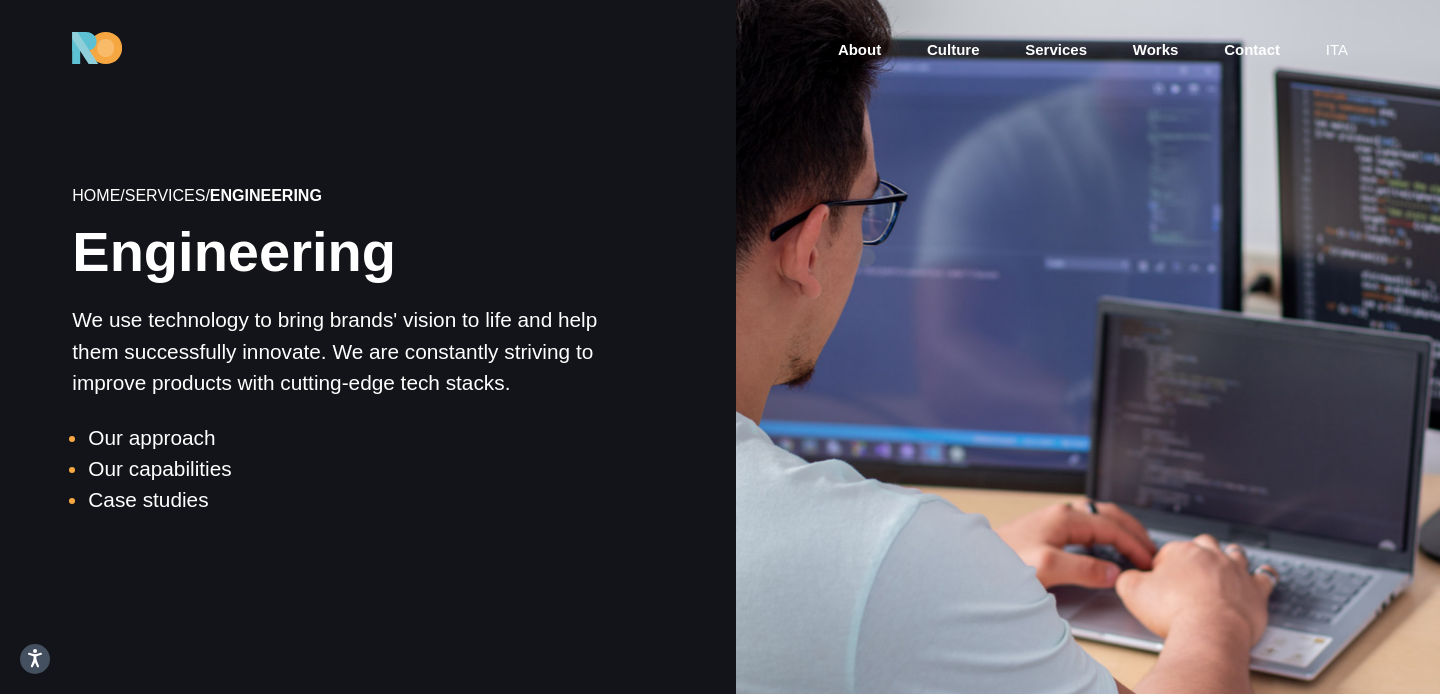 click at bounding box center [1087, 351] 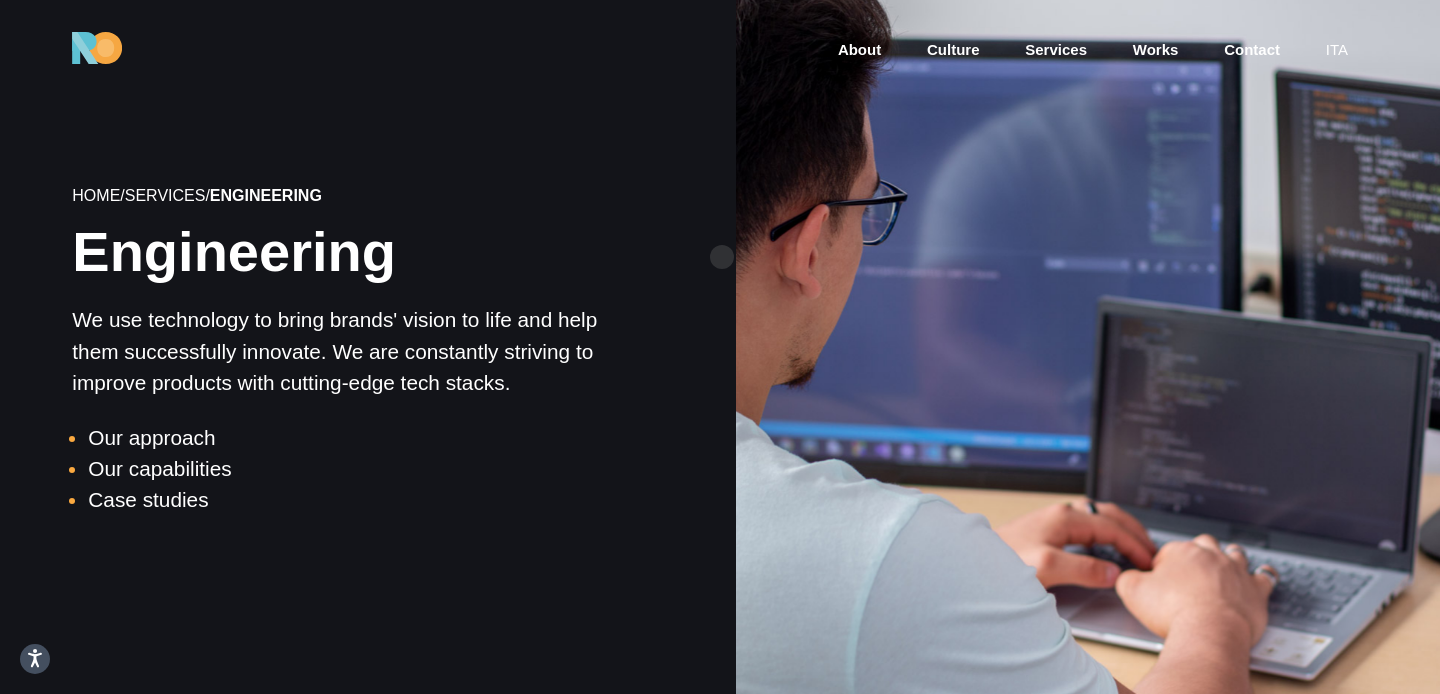click at bounding box center [1088, 352] 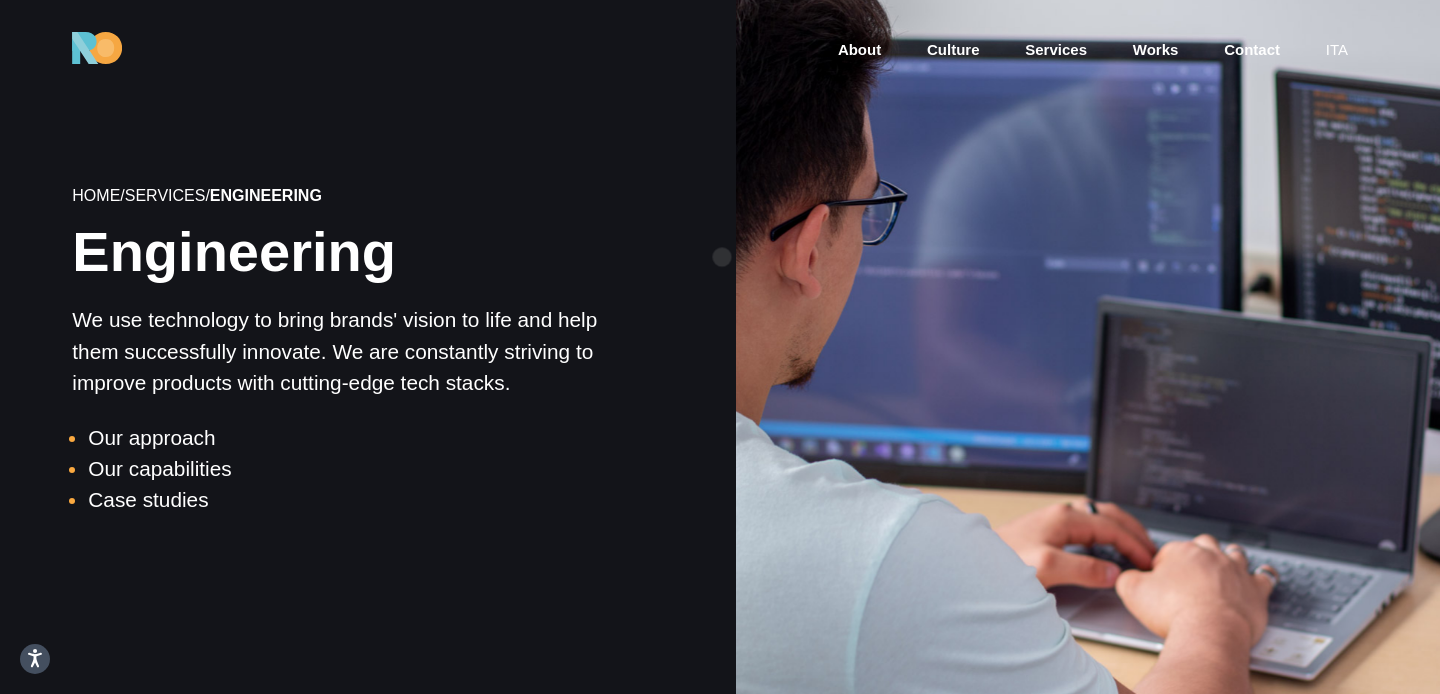 click at bounding box center (1088, 352) 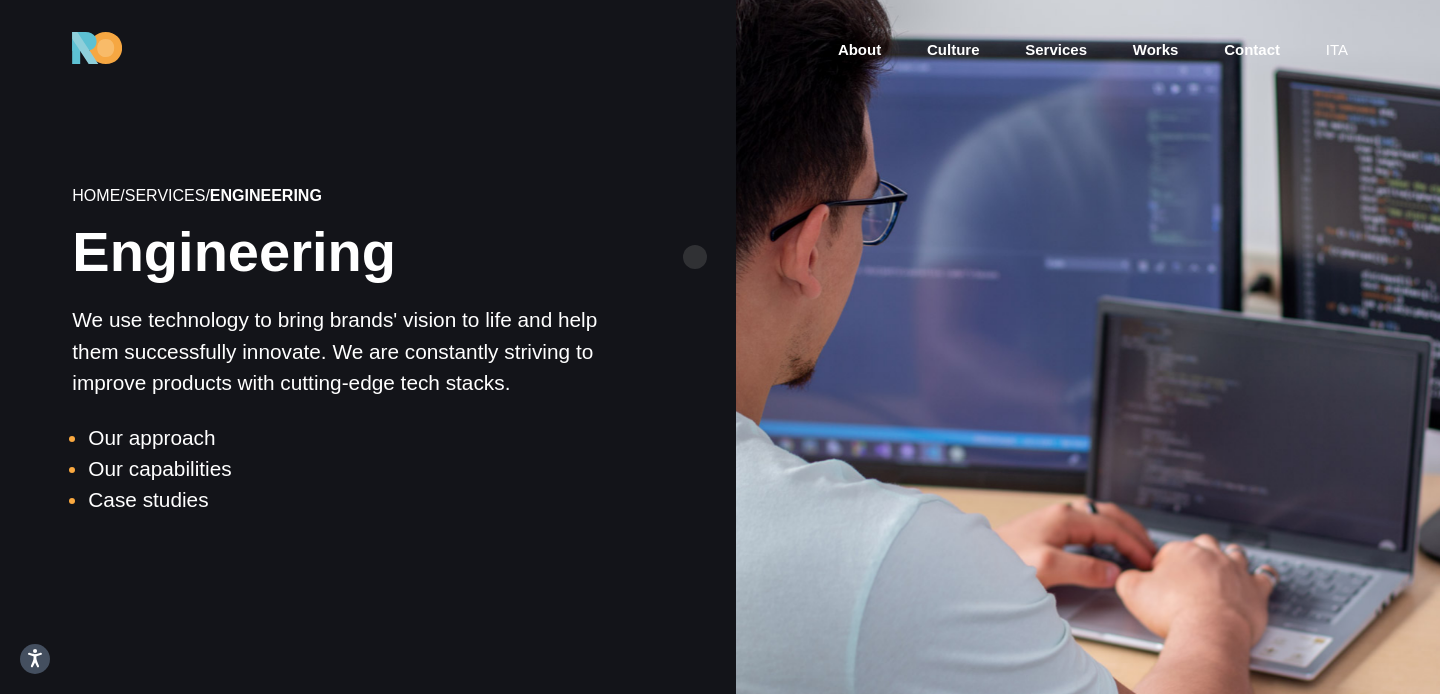 click on "Home  /  Services  /  Engineering
Engineering
We use technology to bring brands' vision to life and help them successfully innovate. We are constantly striving to improve products with cutting-edge tech stacks.
Our approach
Our capabilities
Case studies" at bounding box center [352, 351] 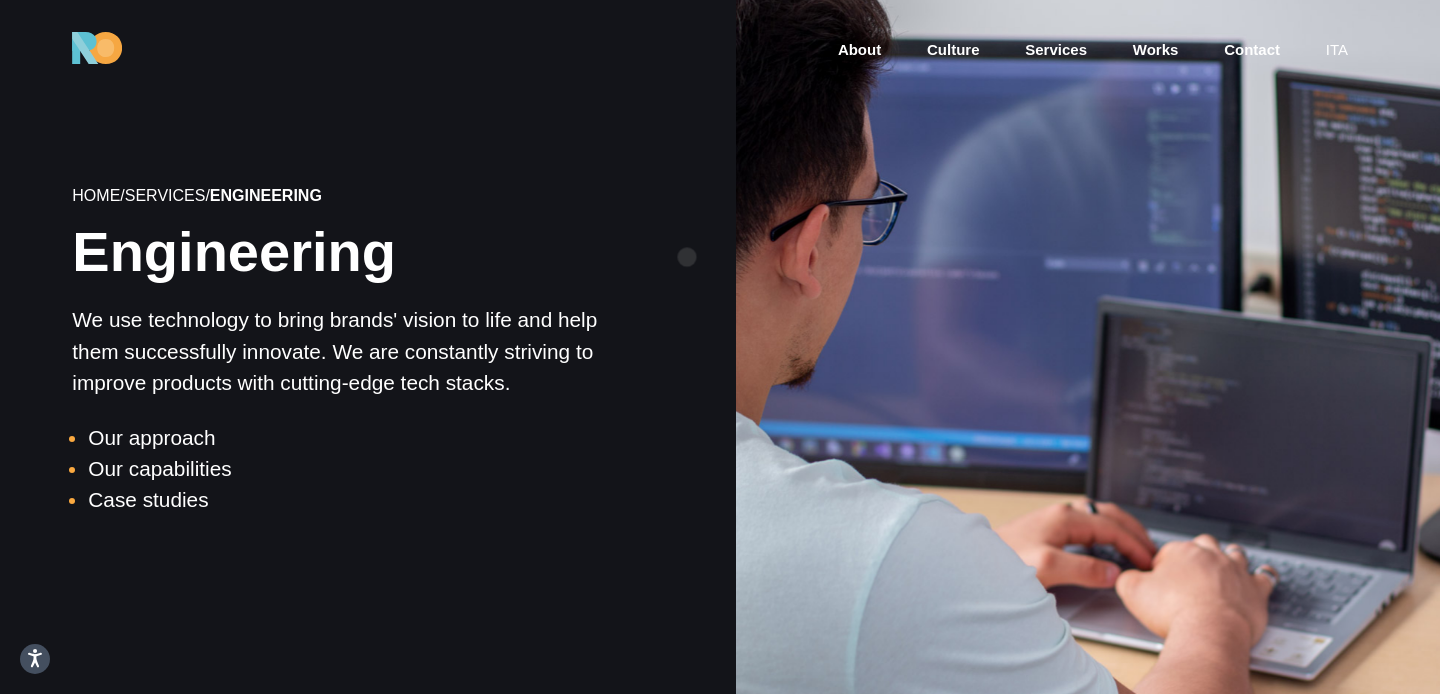 click on "Home  /  Services  /  Engineering
Engineering
We use technology to bring brands' vision to life and help them successfully innovate. We are constantly striving to improve products with cutting-edge tech stacks.
Our approach
Our capabilities
Case studies" at bounding box center (352, 351) 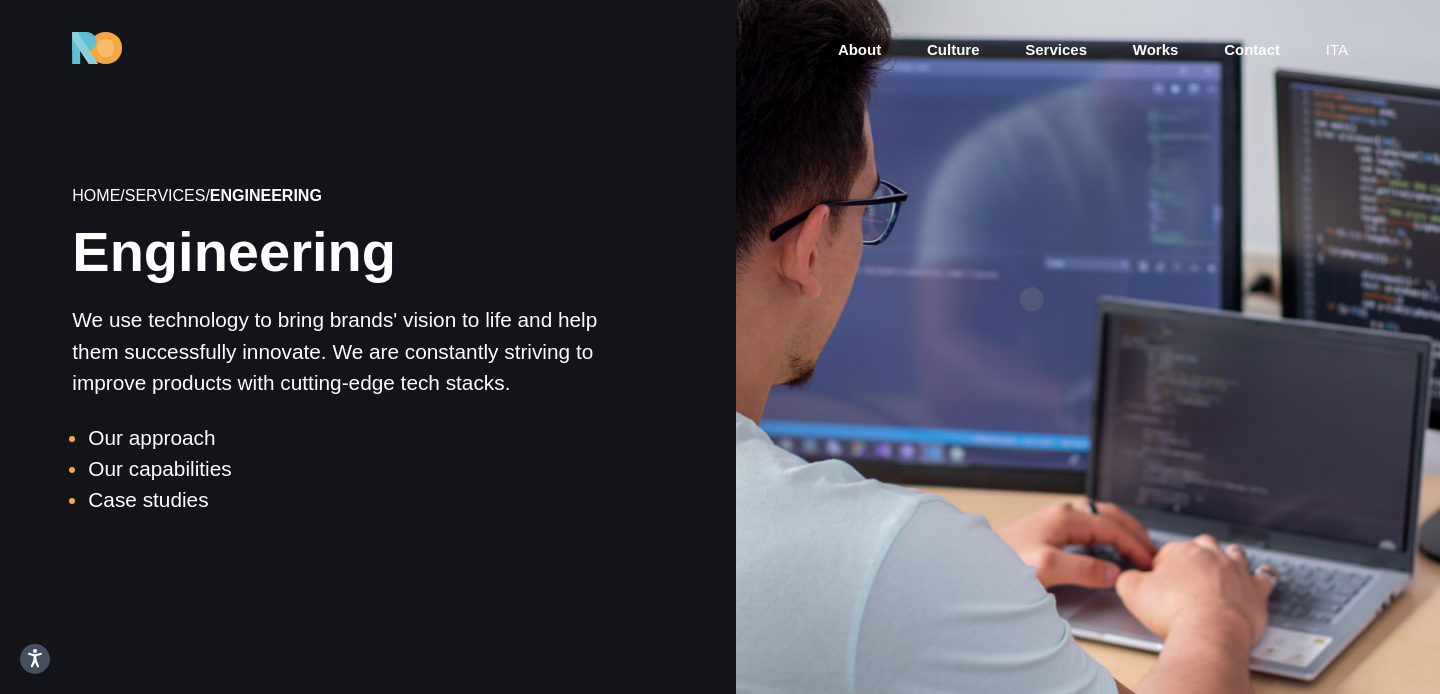 click at bounding box center [1087, 351] 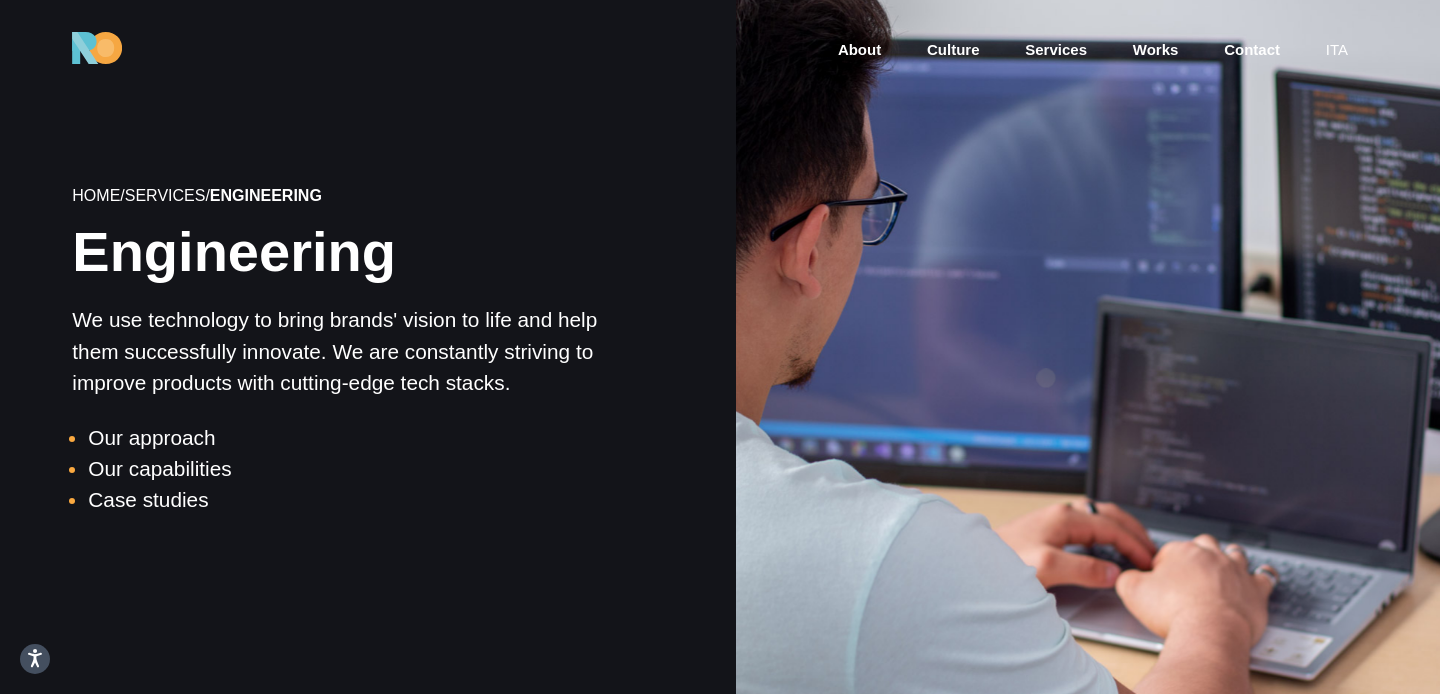 click at bounding box center (1087, 351) 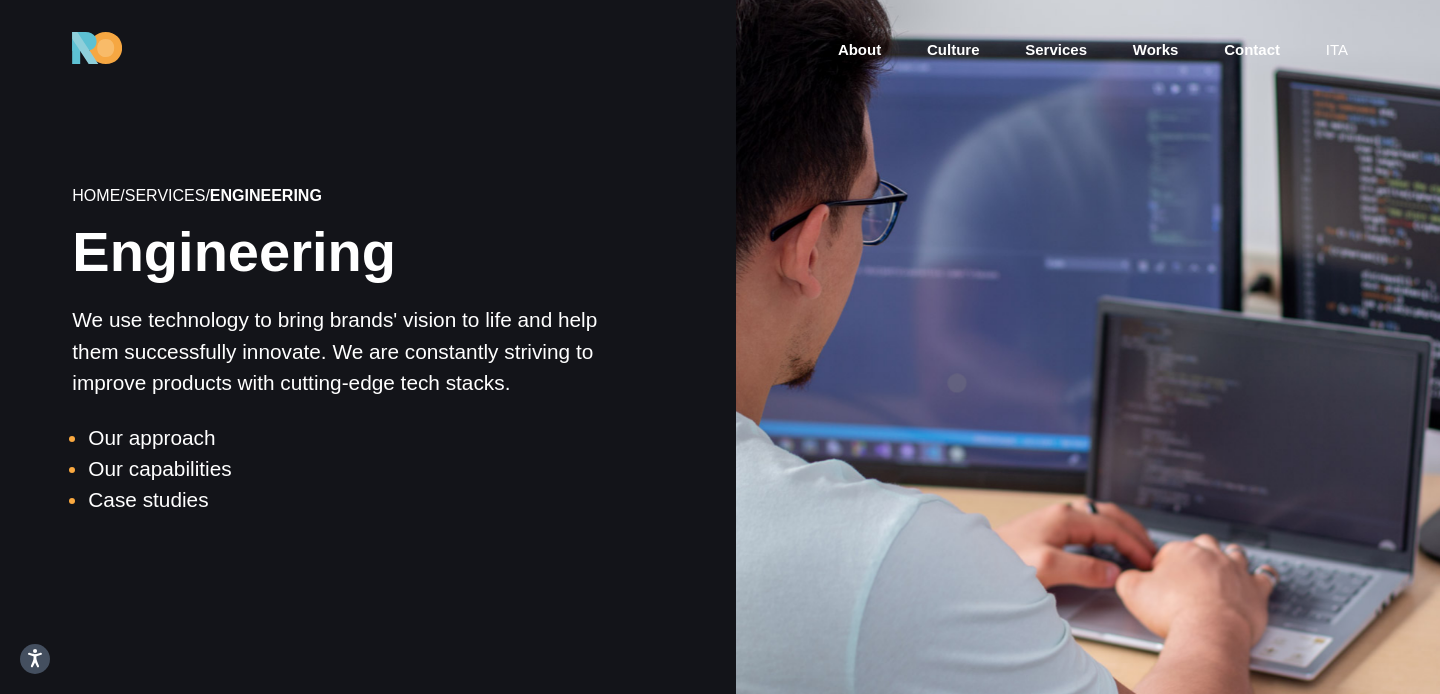 click at bounding box center (1087, 351) 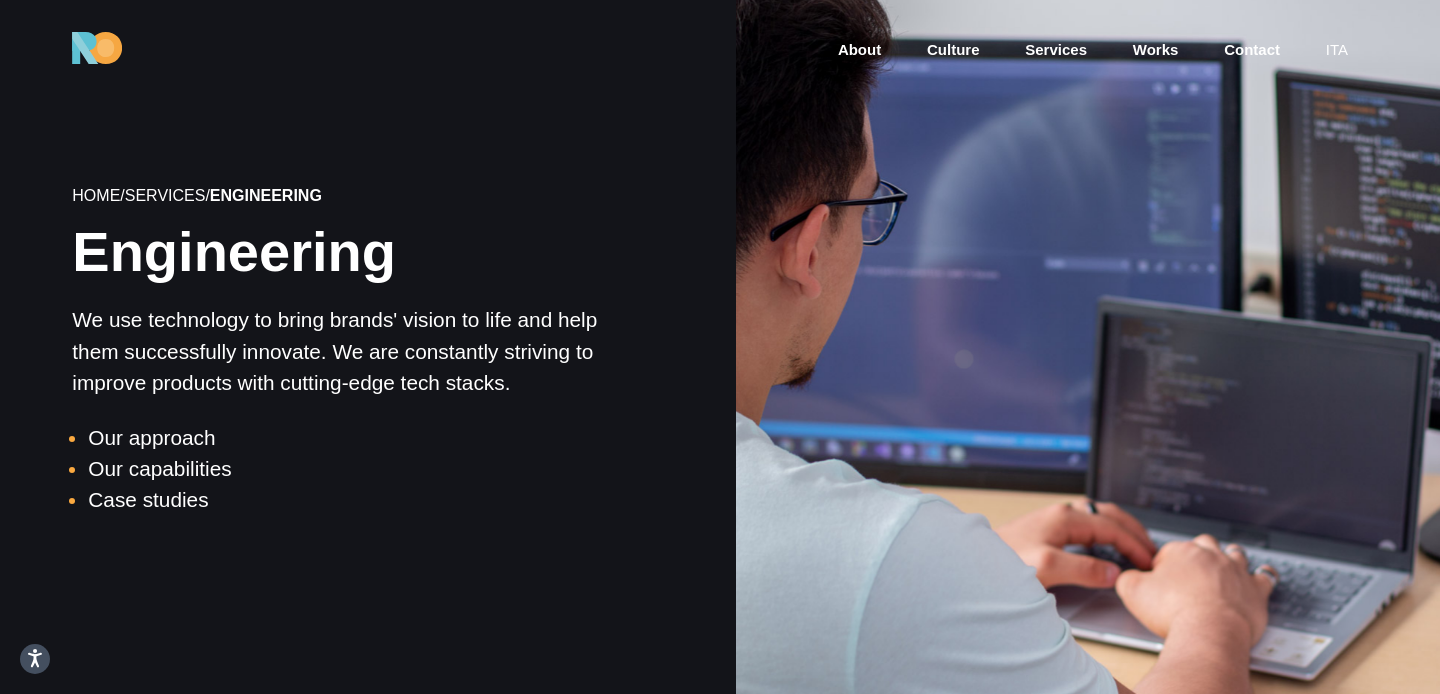 click at bounding box center [1087, 351] 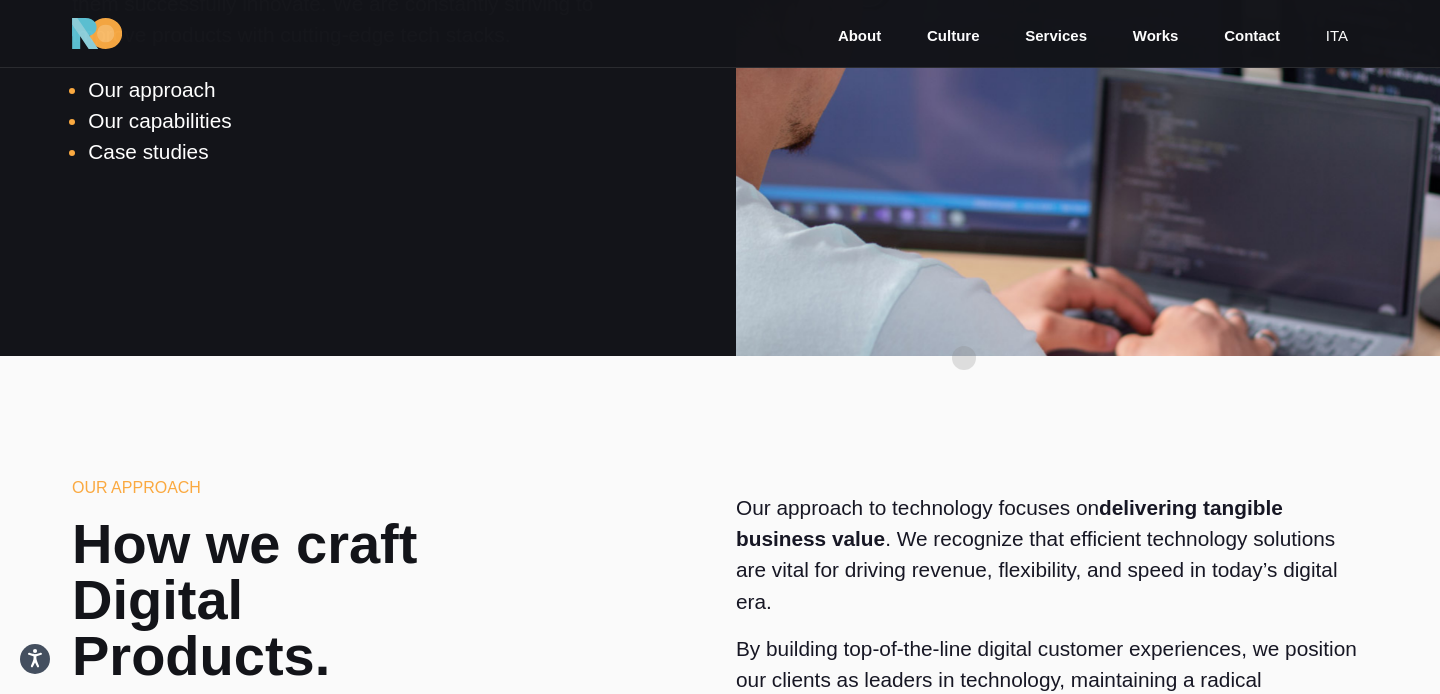 scroll, scrollTop: 371, scrollLeft: 0, axis: vertical 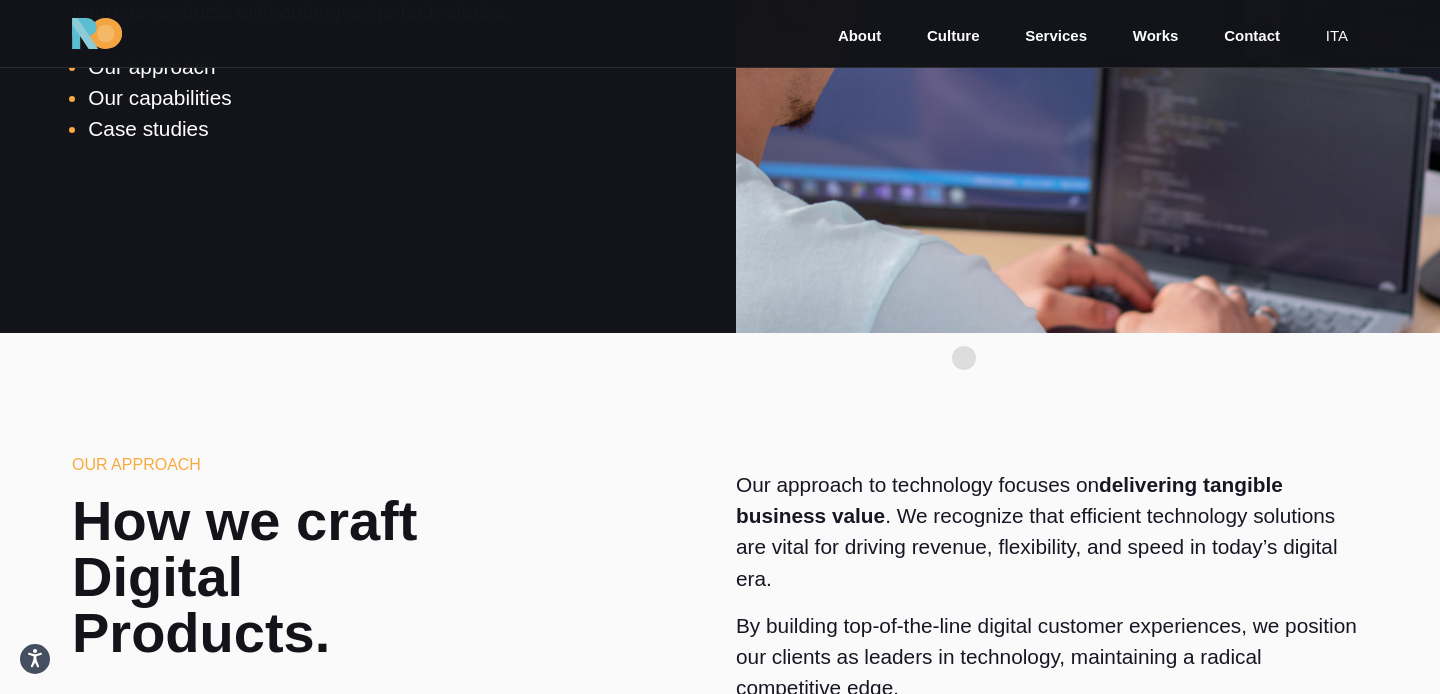 click on "Our approach
How we craft Digital Products.
Our approach to technology focuses on  delivering tangible business value . We recognize that efficient technology solutions are vital for driving revenue, flexibility, and speed in today’s digital era.
By building top-of-the-line digital customer experiences, we position our clients as leaders in technology, maintaining a radical competitive edge.
We leverage our expertise in the  latest technologies  and  platforms  to build  scalable  and adaptable solutions tailored to our  clients’ specific needs . Working closely with their IT team, we align technology strategies with brands’ digital business goals, ensuring that technology becomes a  strategic asset , rather than a burden." at bounding box center (720, 744) 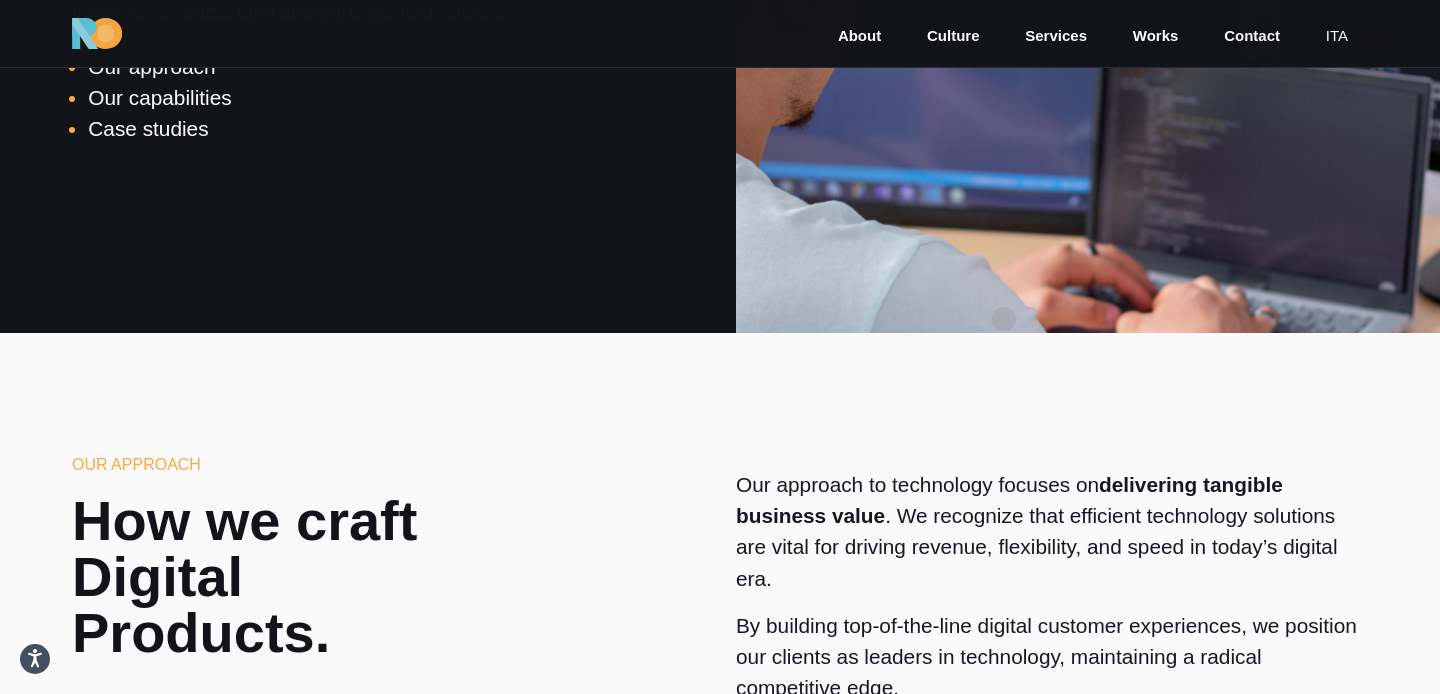 click at bounding box center (1087, -20) 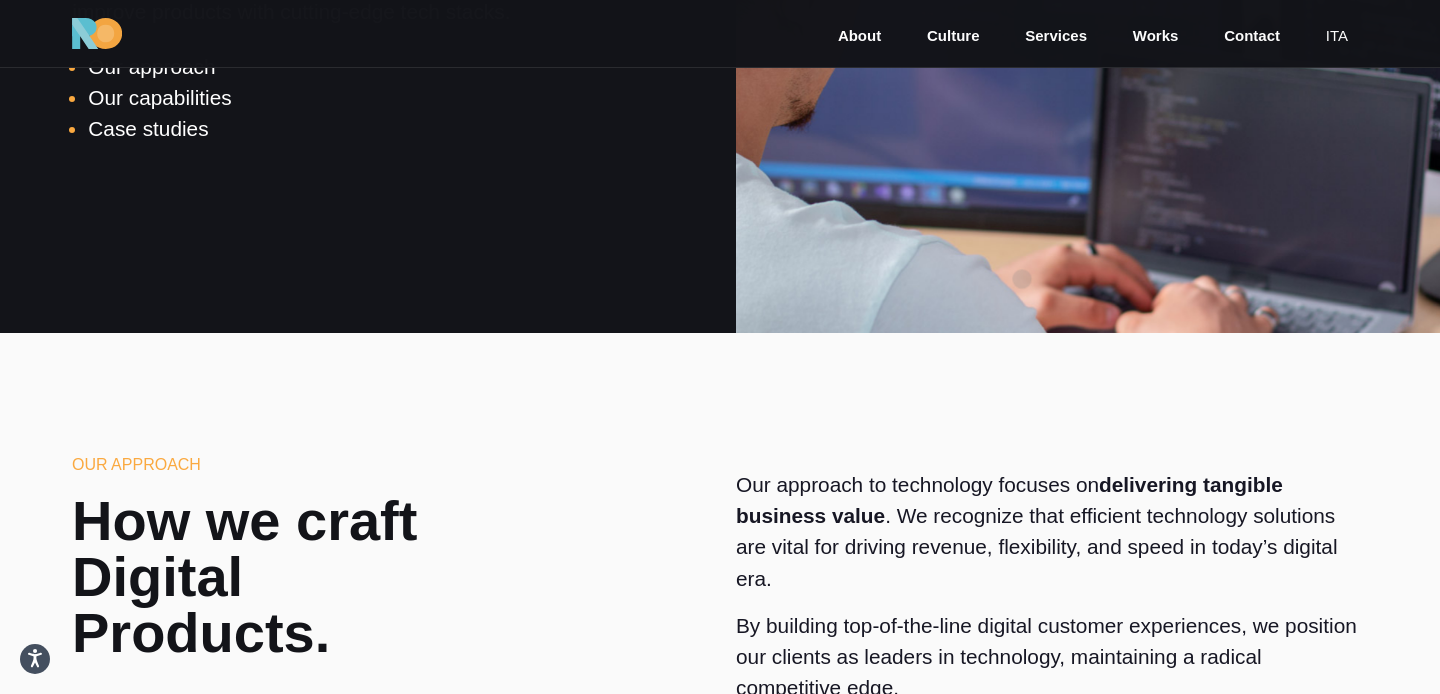 click at bounding box center (1087, -20) 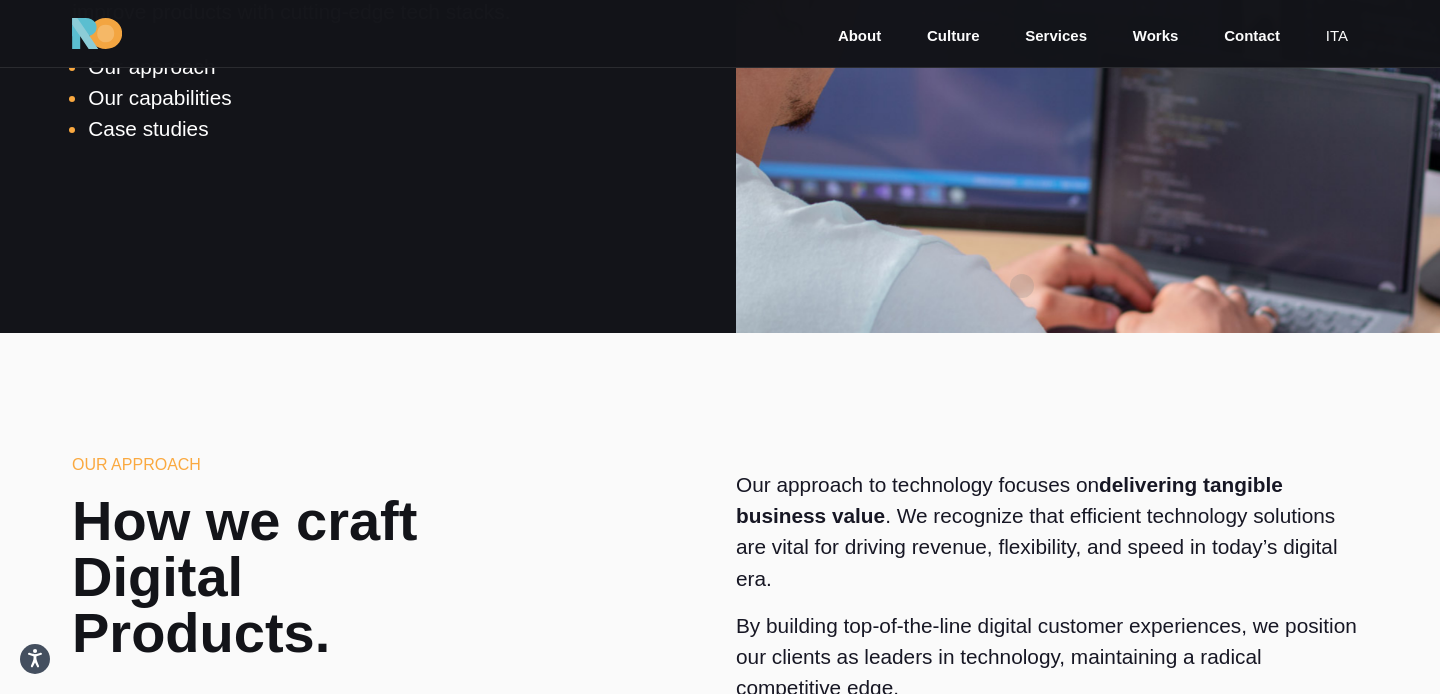 click on "Our approach
How we craft Digital Products.
Our approach to technology focuses on  delivering tangible business value . We recognize that efficient technology solutions are vital for driving revenue, flexibility, and speed in today’s digital era.
By building top-of-the-line digital customer experiences, we position our clients as leaders in technology, maintaining a radical competitive edge.
We leverage our expertise in the  latest technologies  and  platforms  to build  scalable  and adaptable solutions tailored to our  clients’ specific needs . Working closely with their IT team, we align technology strategies with brands’ digital business goals, ensuring that technology becomes a  strategic asset , rather than a burden." at bounding box center [720, 744] 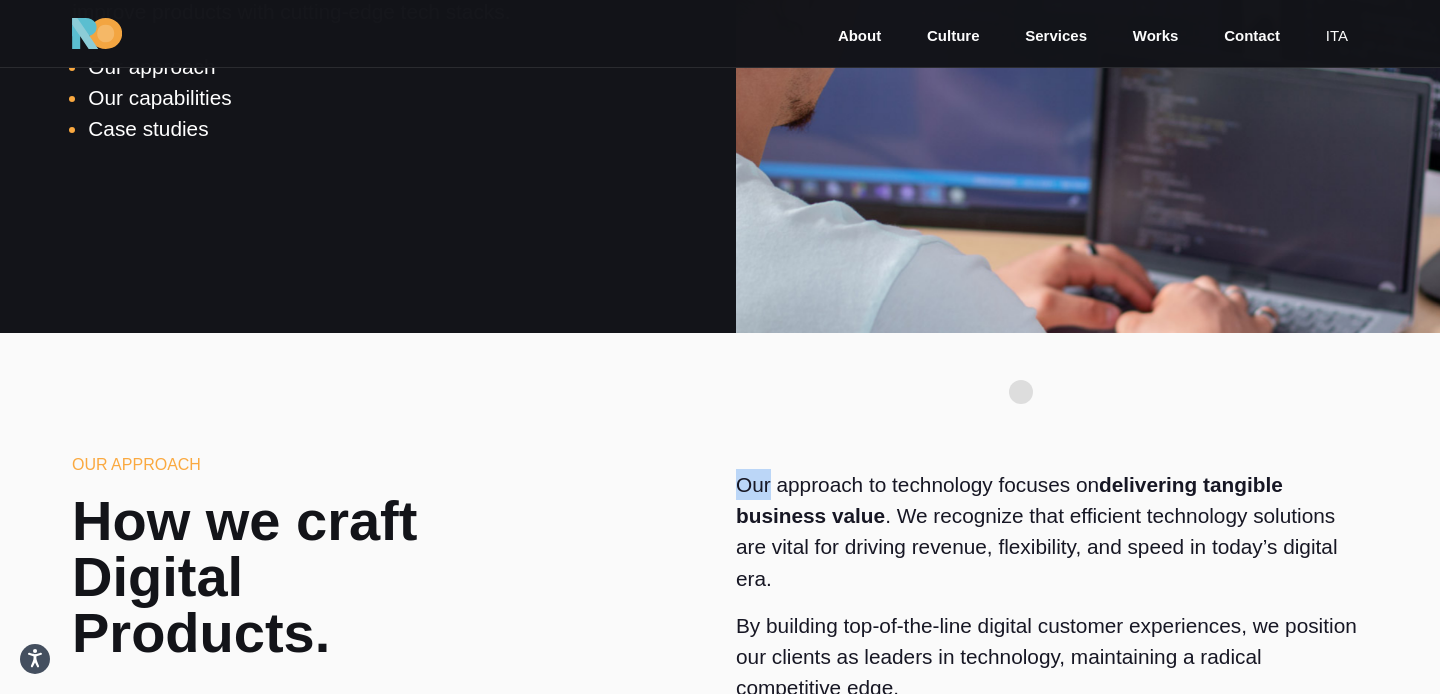 click on "Our approach
How we craft Digital Products.
Our approach to technology focuses on  delivering tangible business value . We recognize that efficient technology solutions are vital for driving revenue, flexibility, and speed in today’s digital era.
By building top-of-the-line digital customer experiences, we position our clients as leaders in technology, maintaining a radical competitive edge.
We leverage our expertise in the  latest technologies  and  platforms  to build  scalable  and adaptable solutions tailored to our  clients’ specific needs . Working closely with their IT team, we align technology strategies with brands’ digital business goals, ensuring that technology becomes a  strategic asset , rather than a burden." at bounding box center (720, 744) 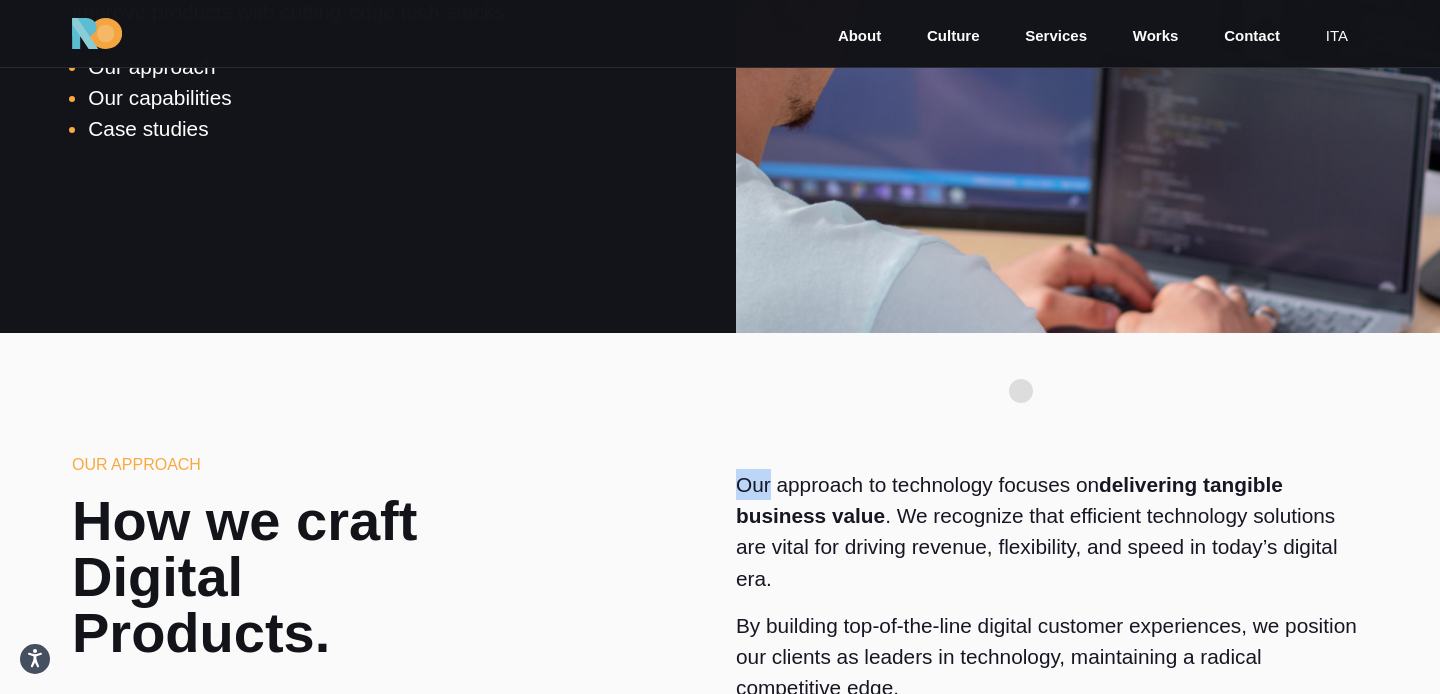 click on "Our approach
How we craft Digital Products.
Our approach to technology focuses on  delivering tangible business value . We recognize that efficient technology solutions are vital for driving revenue, flexibility, and speed in today’s digital era.
By building top-of-the-line digital customer experiences, we position our clients as leaders in technology, maintaining a radical competitive edge.
We leverage our expertise in the  latest technologies  and  platforms  to build  scalable  and adaptable solutions tailored to our  clients’ specific needs . Working closely with their IT team, we align technology strategies with brands’ digital business goals, ensuring that technology becomes a  strategic asset , rather than a burden." at bounding box center (720, 744) 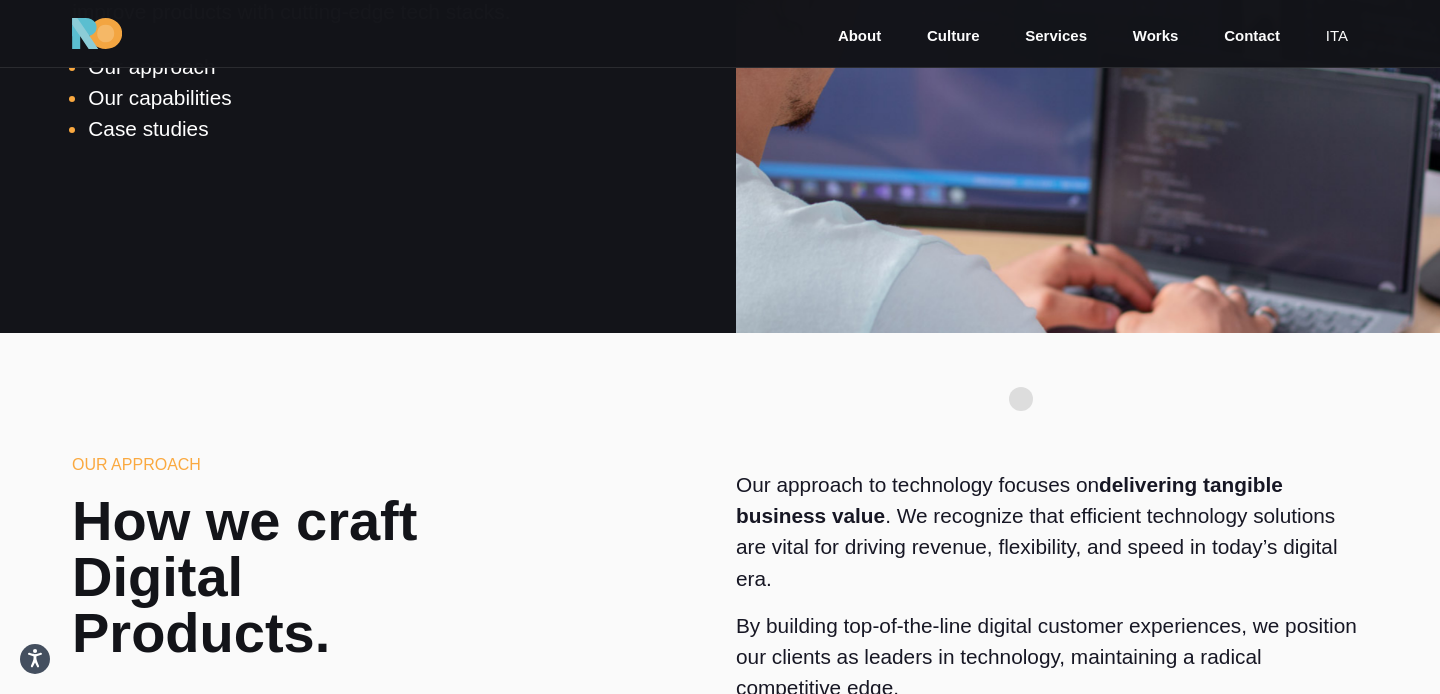 click on "Our approach
How we craft Digital Products.
Our approach to technology focuses on  delivering tangible business value . We recognize that efficient technology solutions are vital for driving revenue, flexibility, and speed in today’s digital era.
By building top-of-the-line digital customer experiences, we position our clients as leaders in technology, maintaining a radical competitive edge.
We leverage our expertise in the  latest technologies  and  platforms  to build  scalable  and adaptable solutions tailored to our  clients’ specific needs . Working closely with their IT team, we align technology strategies with brands’ digital business goals, ensuring that technology becomes a  strategic asset , rather than a burden." at bounding box center (720, 744) 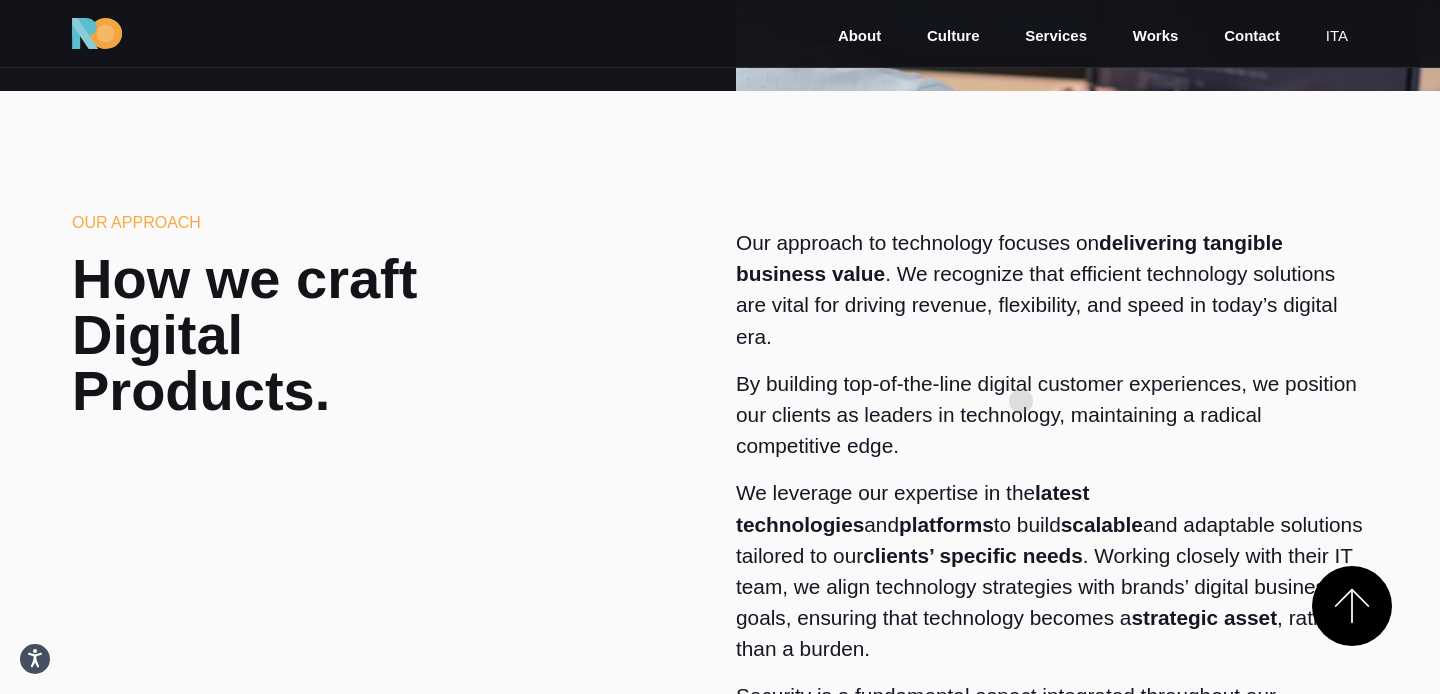 scroll, scrollTop: 652, scrollLeft: 0, axis: vertical 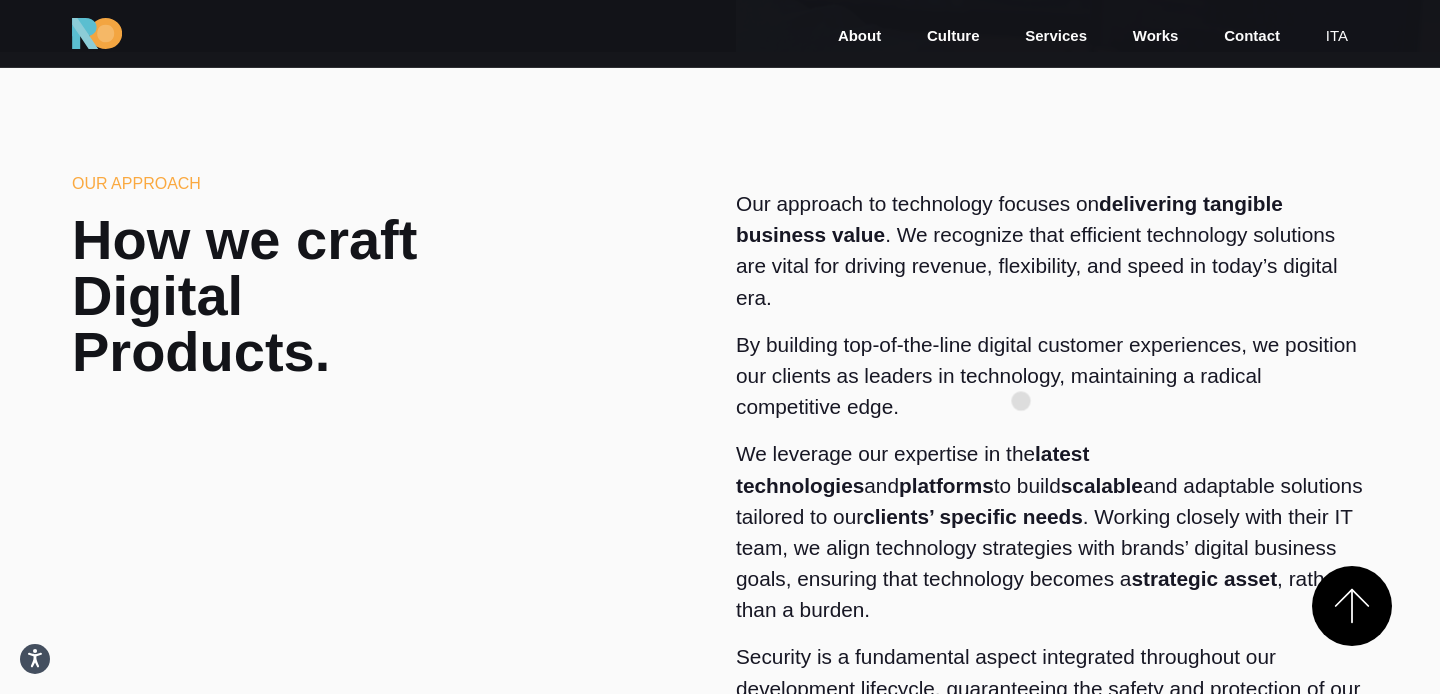 click on "By building top-of-the-line digital customer experiences, we position our clients as leaders in technology, maintaining a radical competitive edge." at bounding box center (1052, 376) 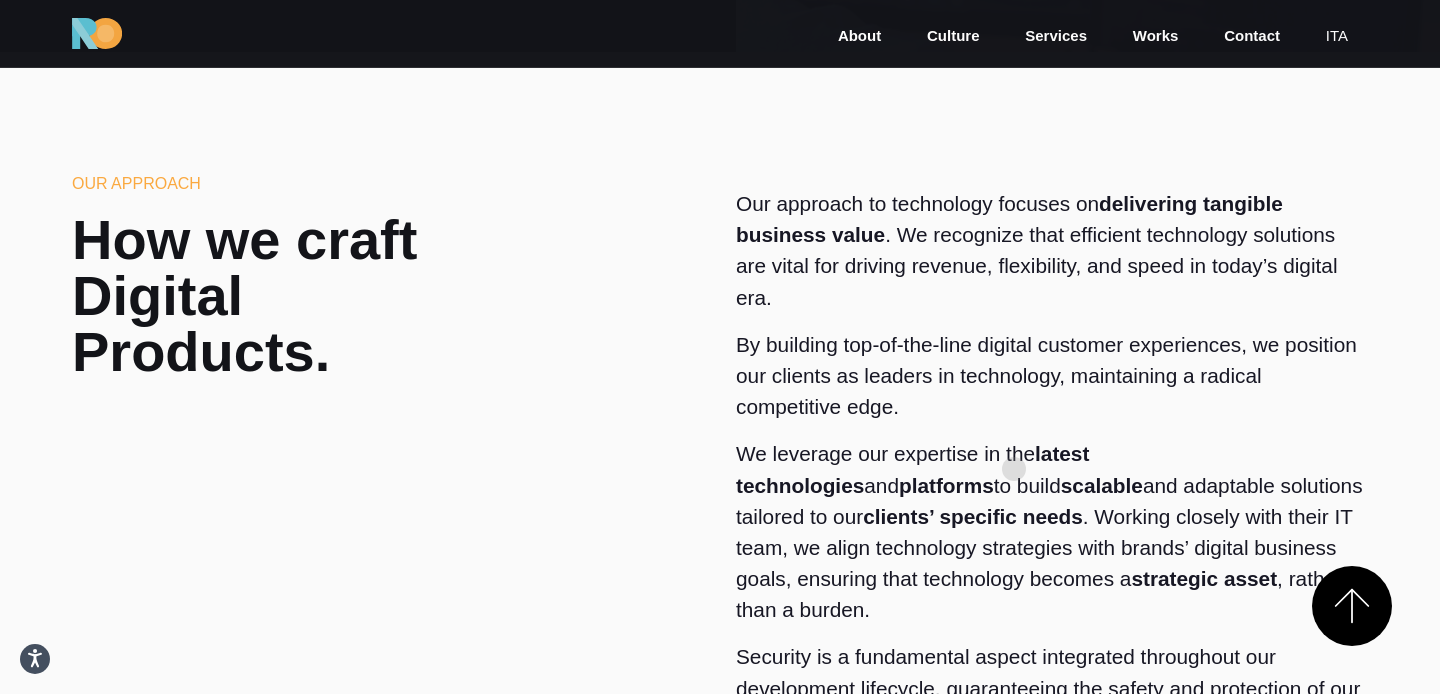 click on "We leverage our expertise in the  latest technologies  and  platforms  to build  scalable  and adaptable solutions tailored to our  clients’ specific needs . Working closely with their IT team, we align technology strategies with brands’ digital business goals, ensuring that technology becomes a  strategic asset , rather than a burden." at bounding box center (1052, 531) 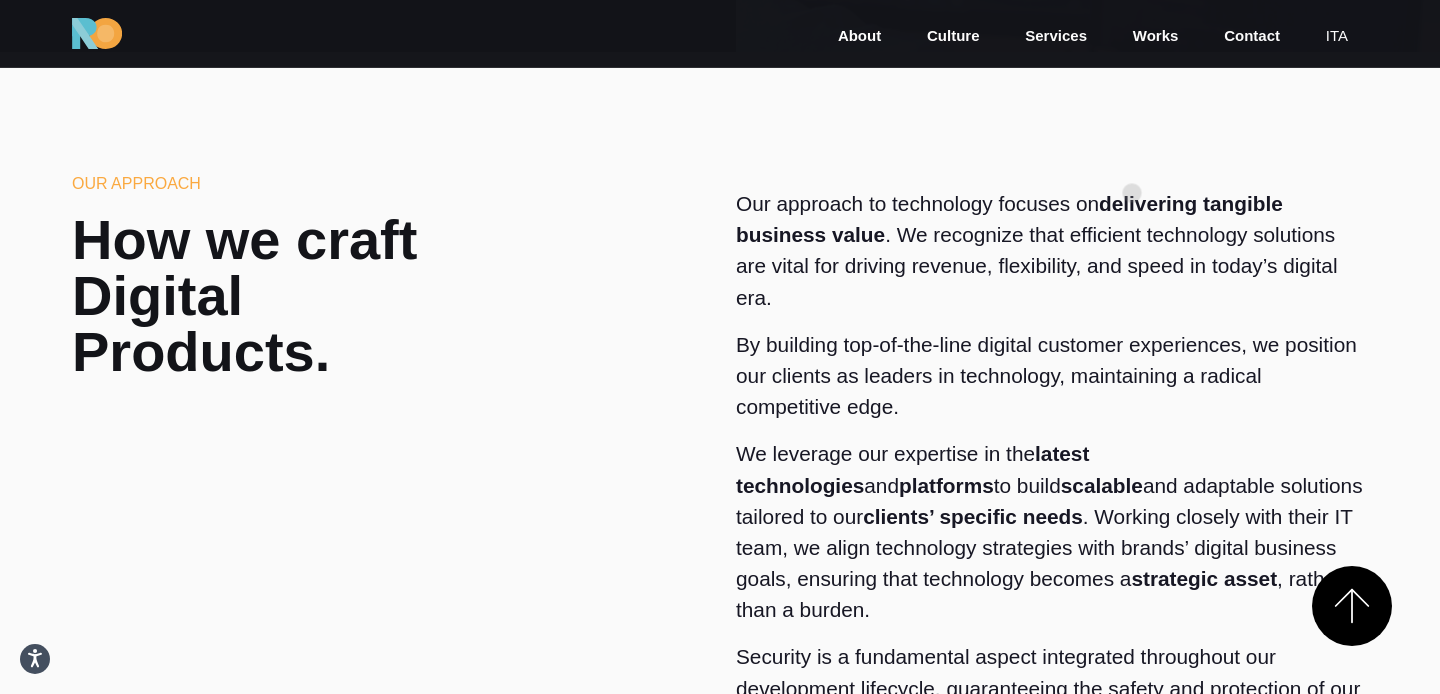 click on "delivering tangible business value" at bounding box center (1009, 219) 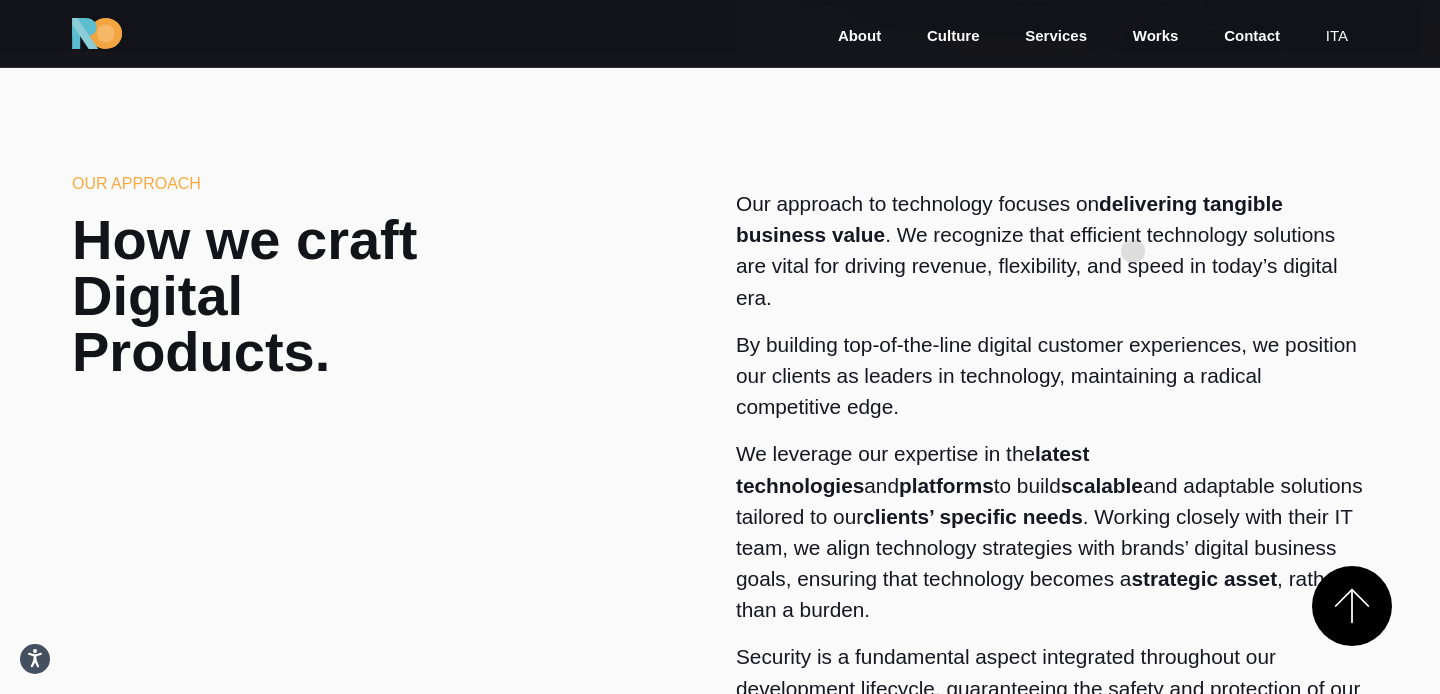 click on "Our approach to technology focuses on  delivering tangible business value . We recognize that efficient technology solutions are vital for driving revenue, flexibility, and speed in today’s digital era." at bounding box center (1052, 250) 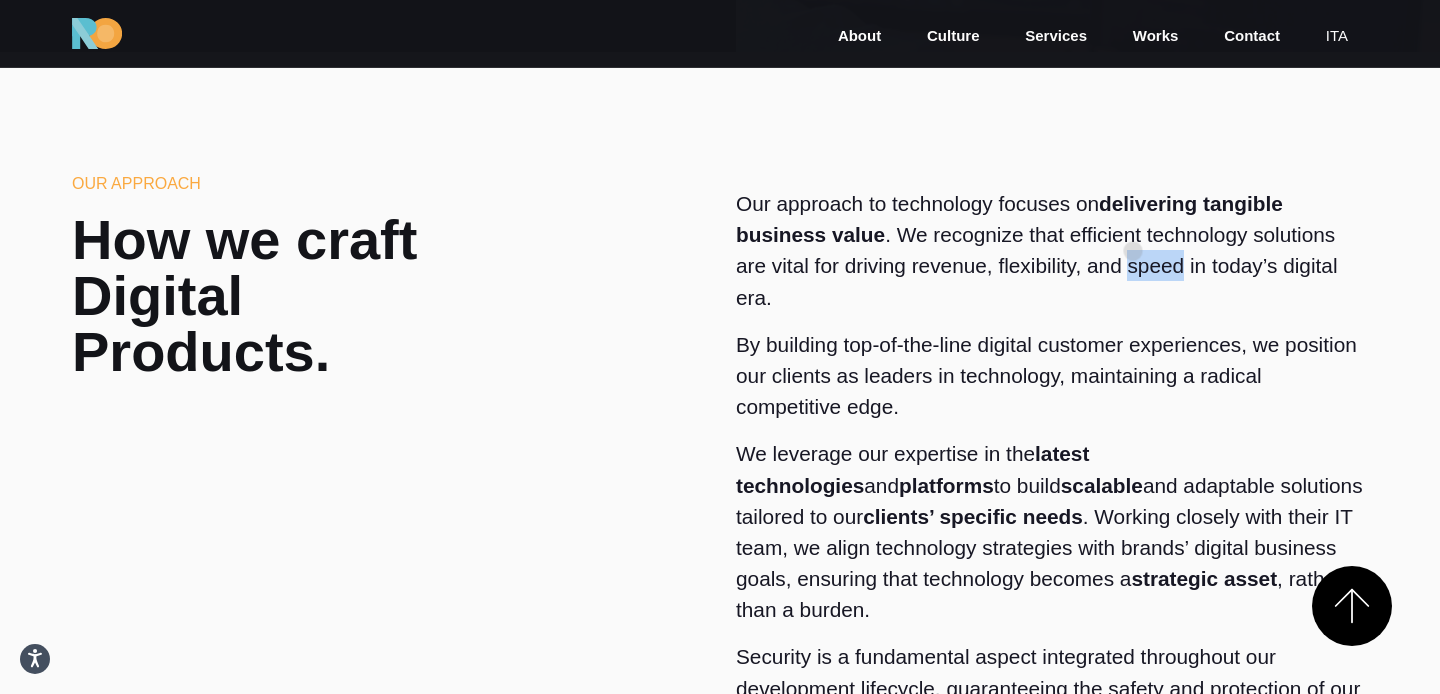 click on "Our approach to technology focuses on  delivering tangible business value . We recognize that efficient technology solutions are vital for driving revenue, flexibility, and speed in today’s digital era." at bounding box center [1052, 250] 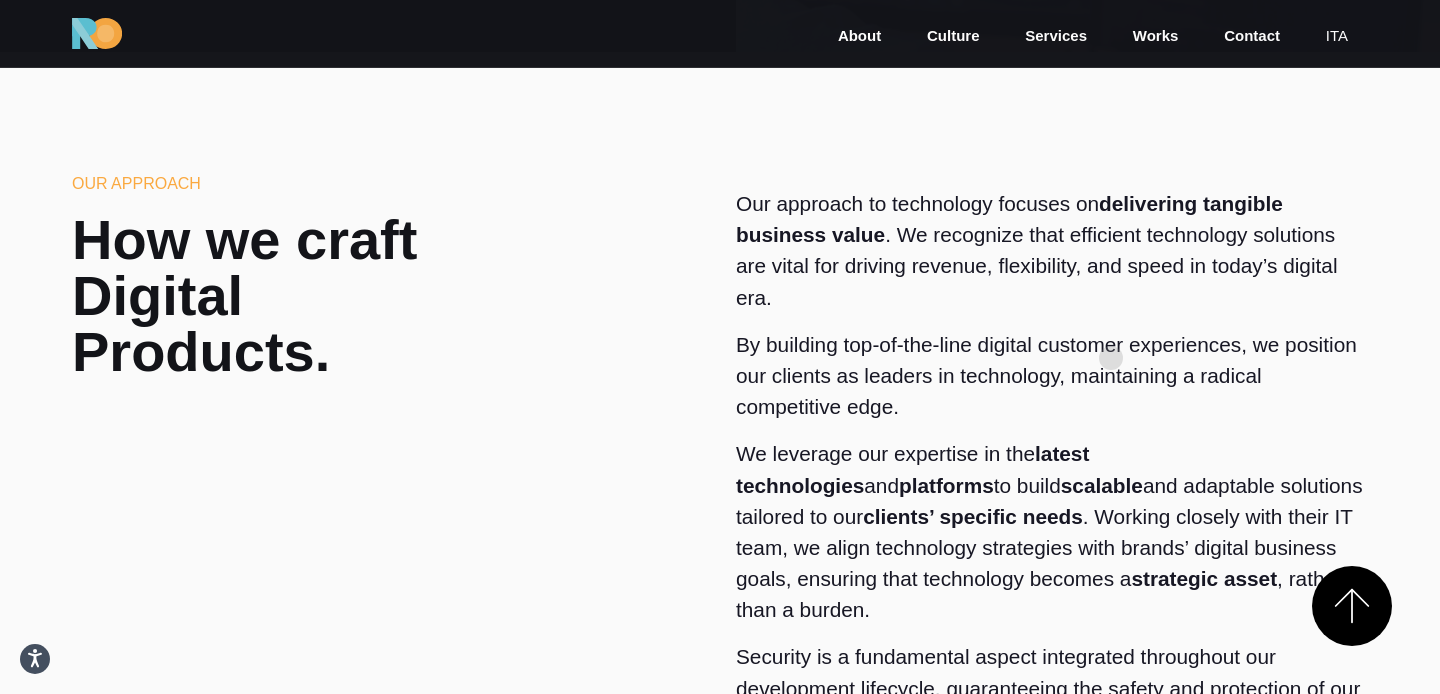 click on "By building top-of-the-line digital customer experiences, we position our clients as leaders in technology, maintaining a radical competitive edge." at bounding box center [1052, 376] 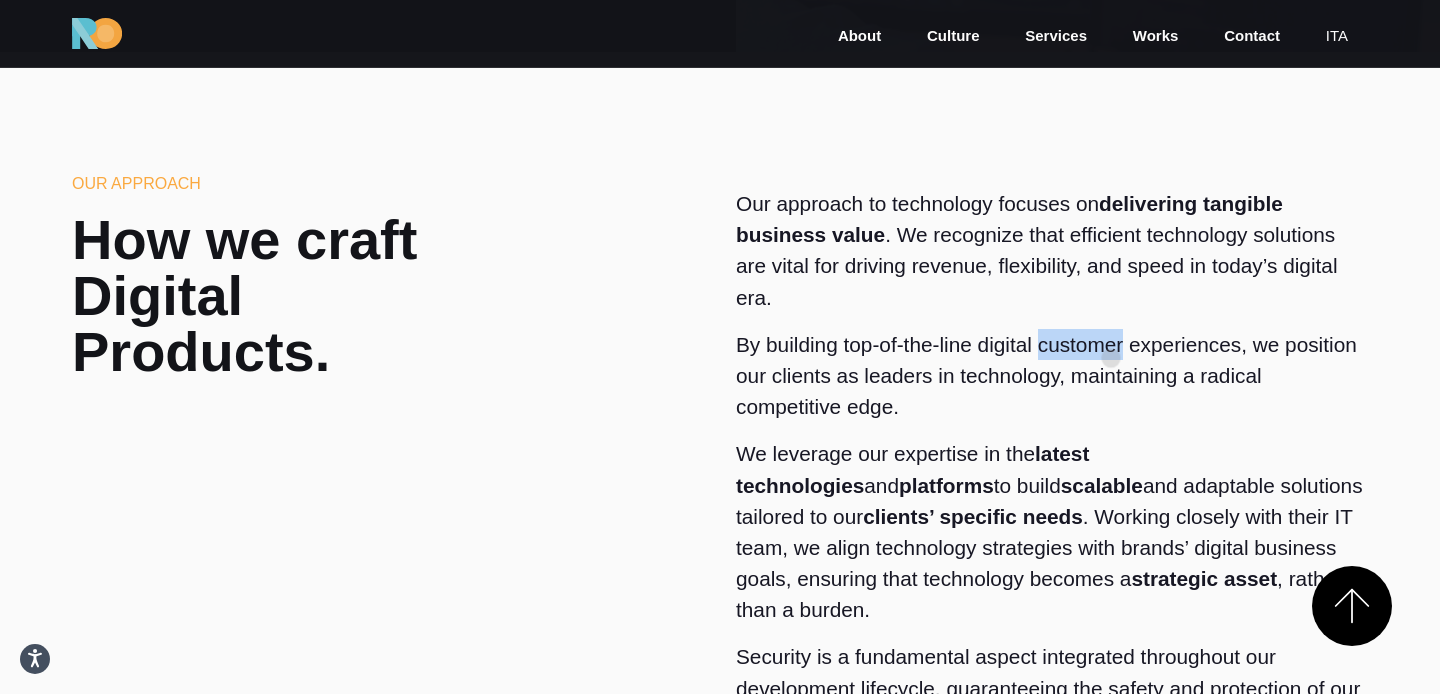 click on "By building top-of-the-line digital customer experiences, we position our clients as leaders in technology, maintaining a radical competitive edge." at bounding box center (1052, 376) 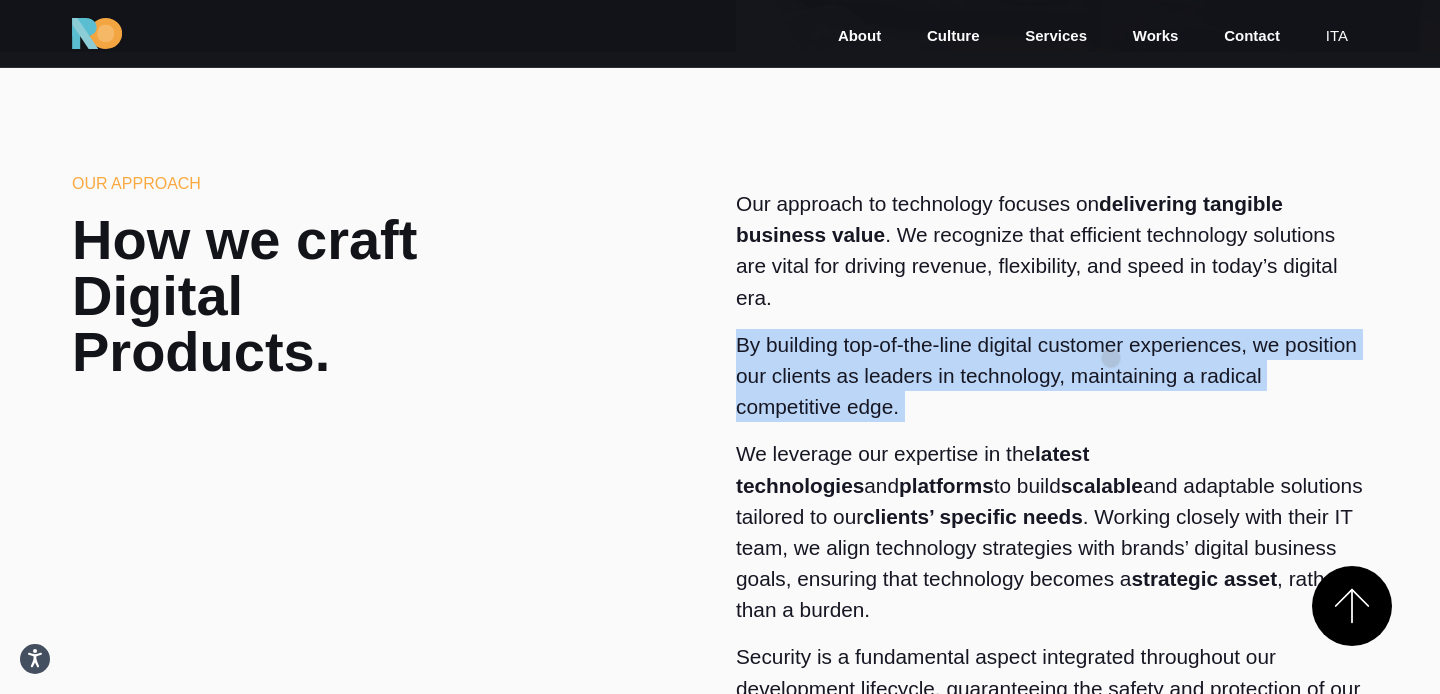 click on "By building top-of-the-line digital customer experiences, we position our clients as leaders in technology, maintaining a radical competitive edge." at bounding box center [1052, 376] 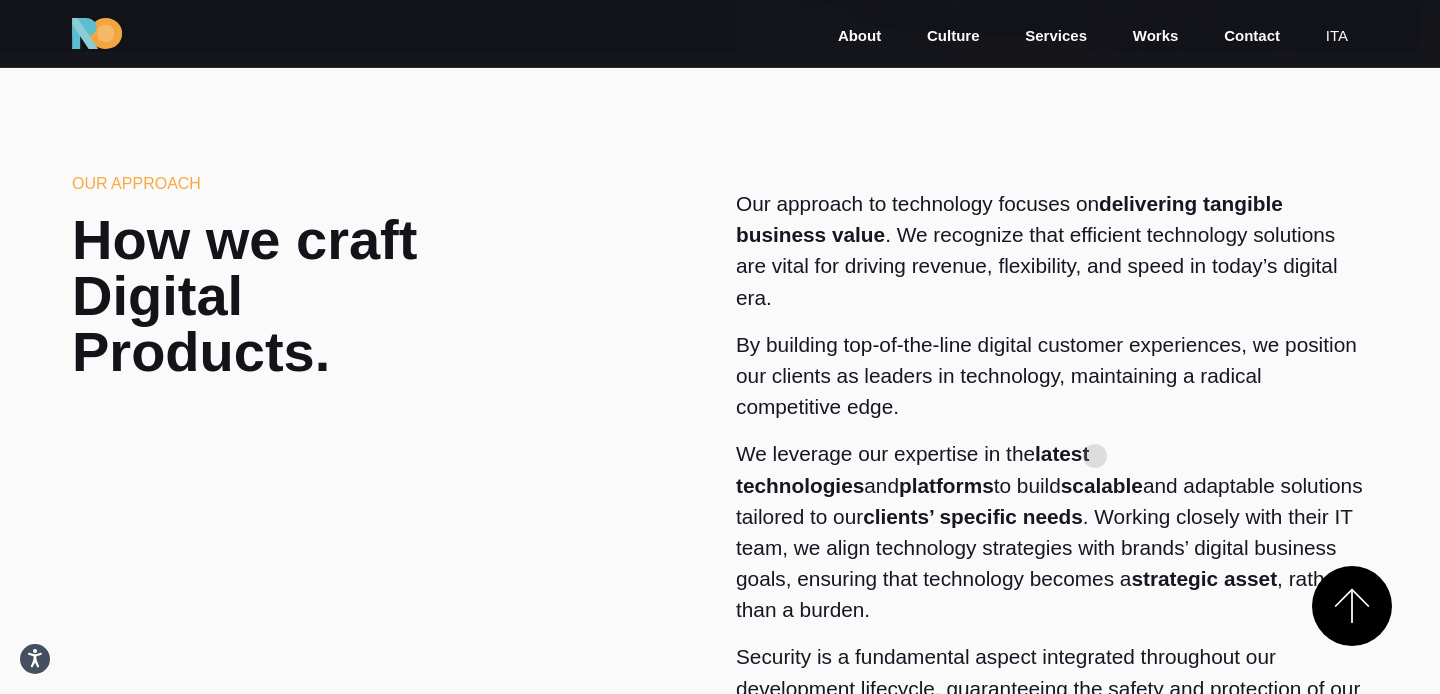 click on "We leverage our expertise in the  latest technologies  and  platforms  to build  scalable  and adaptable solutions tailored to our  clients’ specific needs . Working closely with their IT team, we align technology strategies with brands’ digital business goals, ensuring that technology becomes a  strategic asset , rather than a burden." at bounding box center [1052, 531] 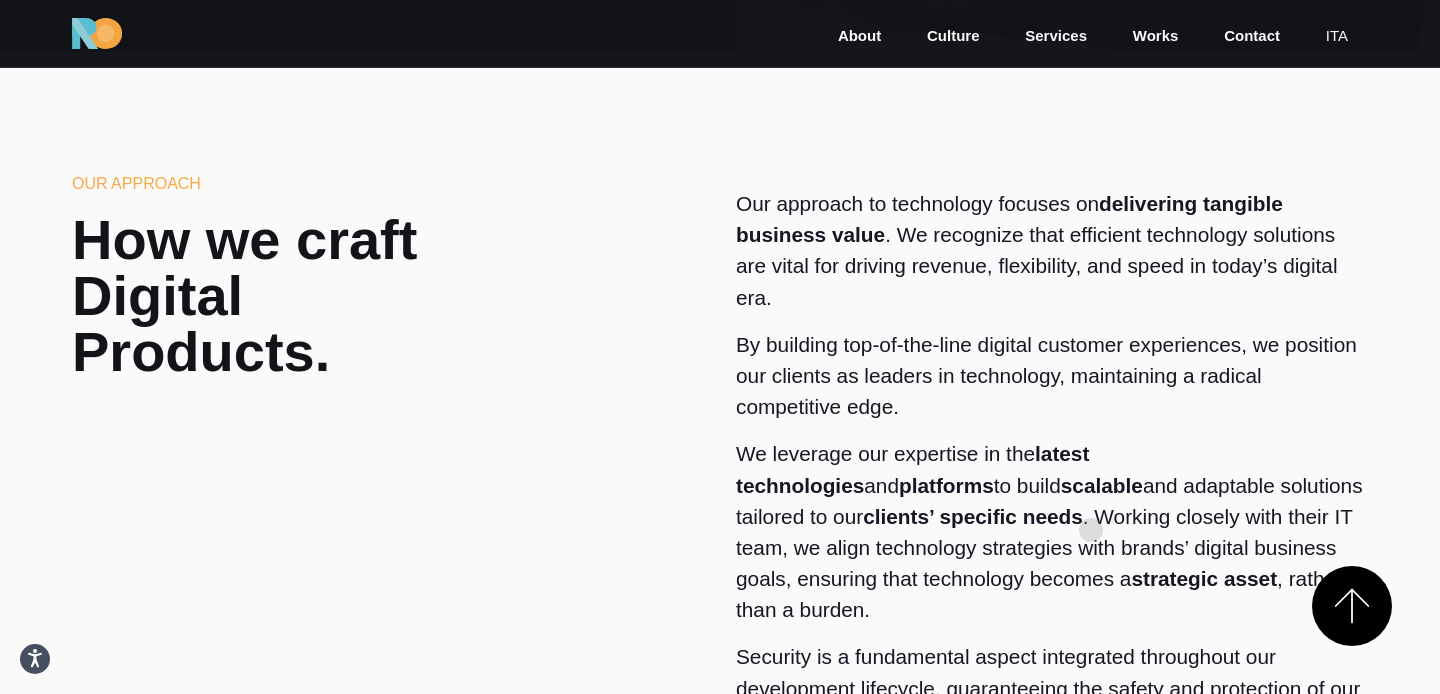 click on "We leverage our expertise in the  latest technologies  and  platforms  to build  scalable  and adaptable solutions tailored to our  clients’ specific needs . Working closely with their IT team, we align technology strategies with brands’ digital business goals, ensuring that technology becomes a  strategic asset , rather than a burden." at bounding box center (1052, 531) 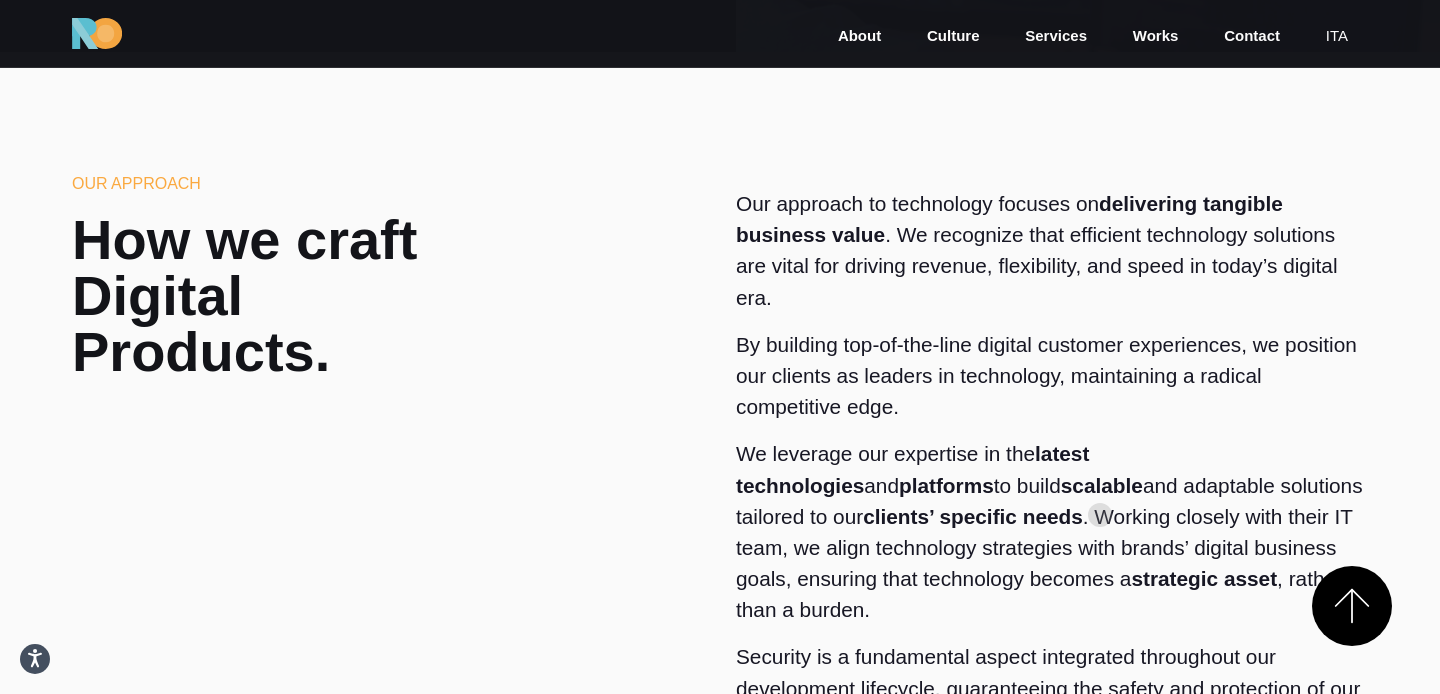 click on "We leverage our expertise in the  latest technologies  and  platforms  to build  scalable  and adaptable solutions tailored to our  clients’ specific needs . Working closely with their IT team, we align technology strategies with brands’ digital business goals, ensuring that technology becomes a  strategic asset , rather than a burden." at bounding box center (1052, 531) 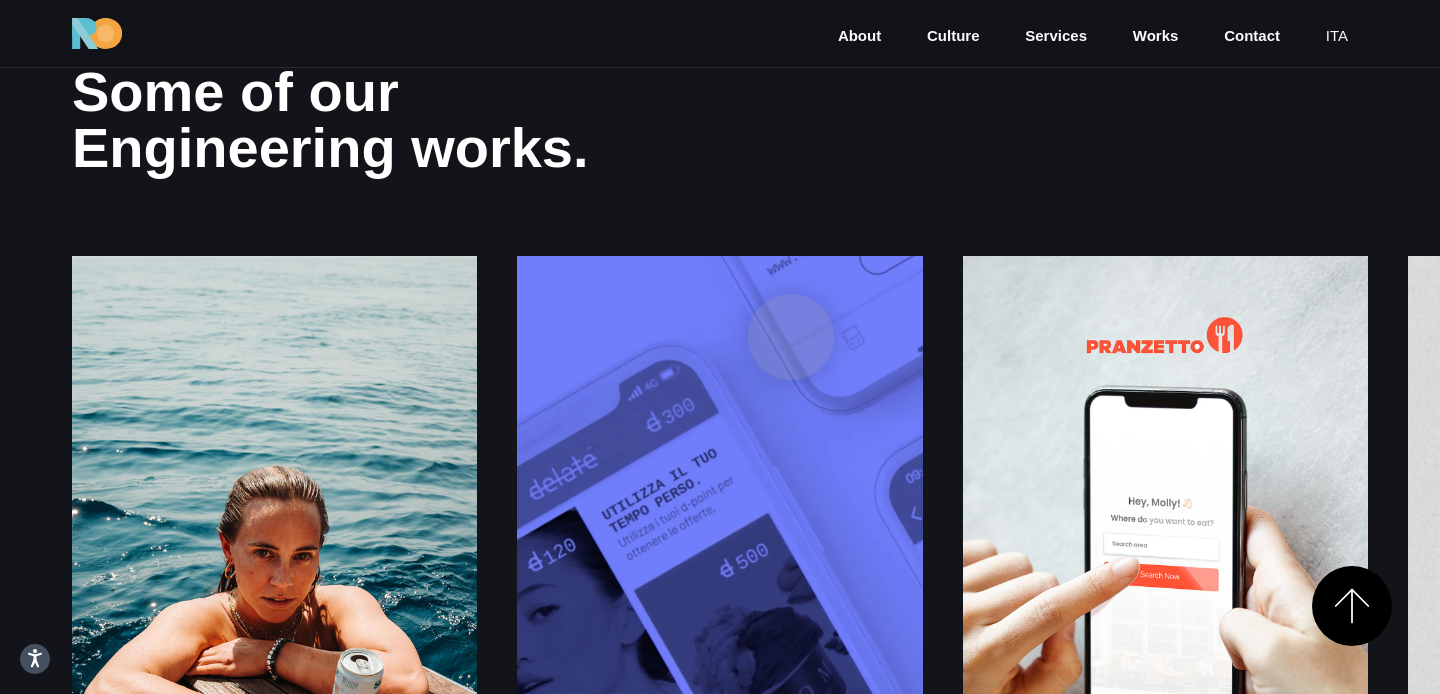 scroll, scrollTop: 2157, scrollLeft: 0, axis: vertical 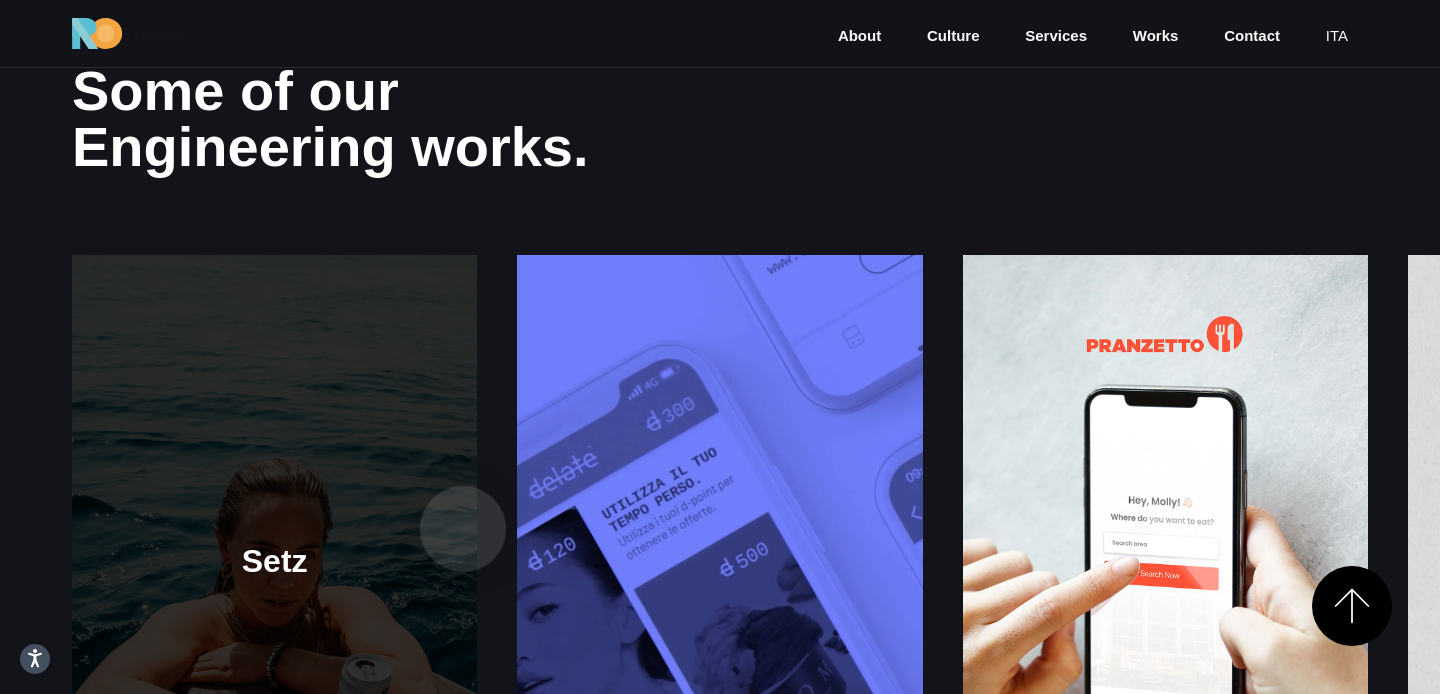 click at bounding box center [274, 559] 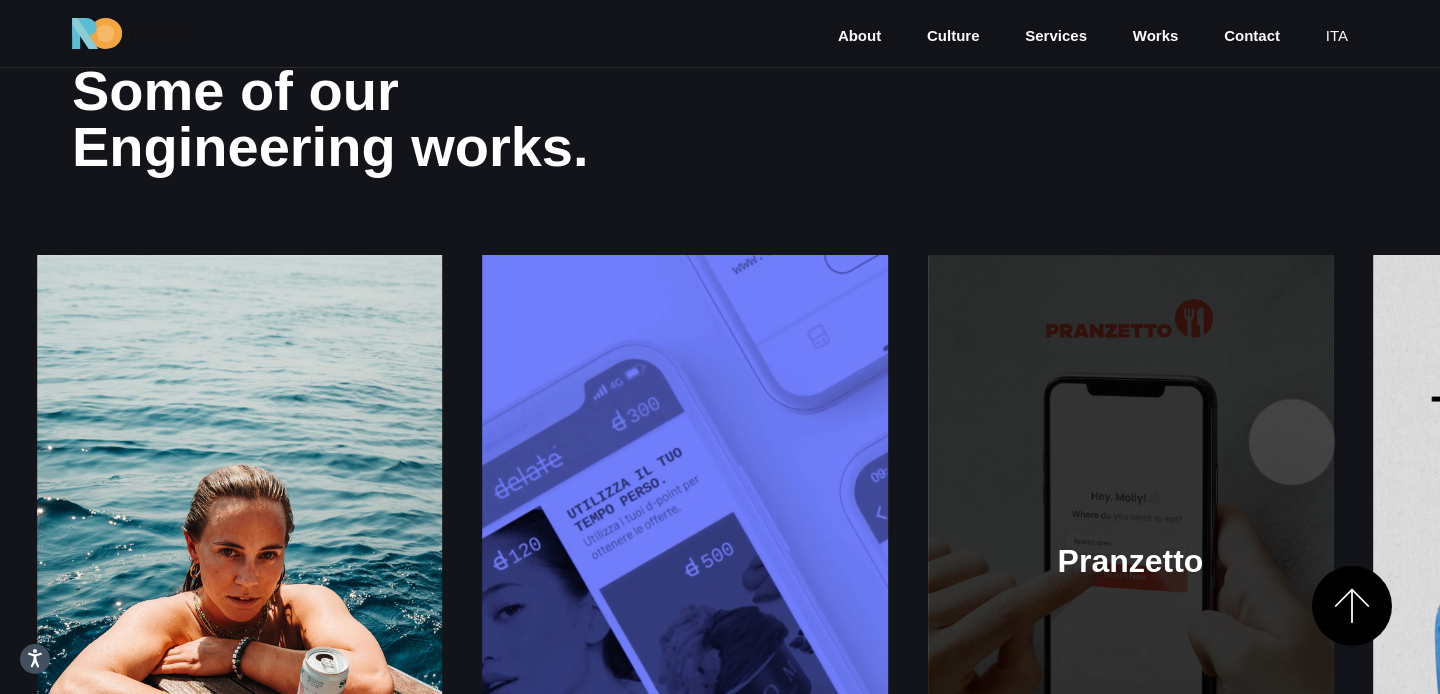 click at bounding box center (1130, 559) 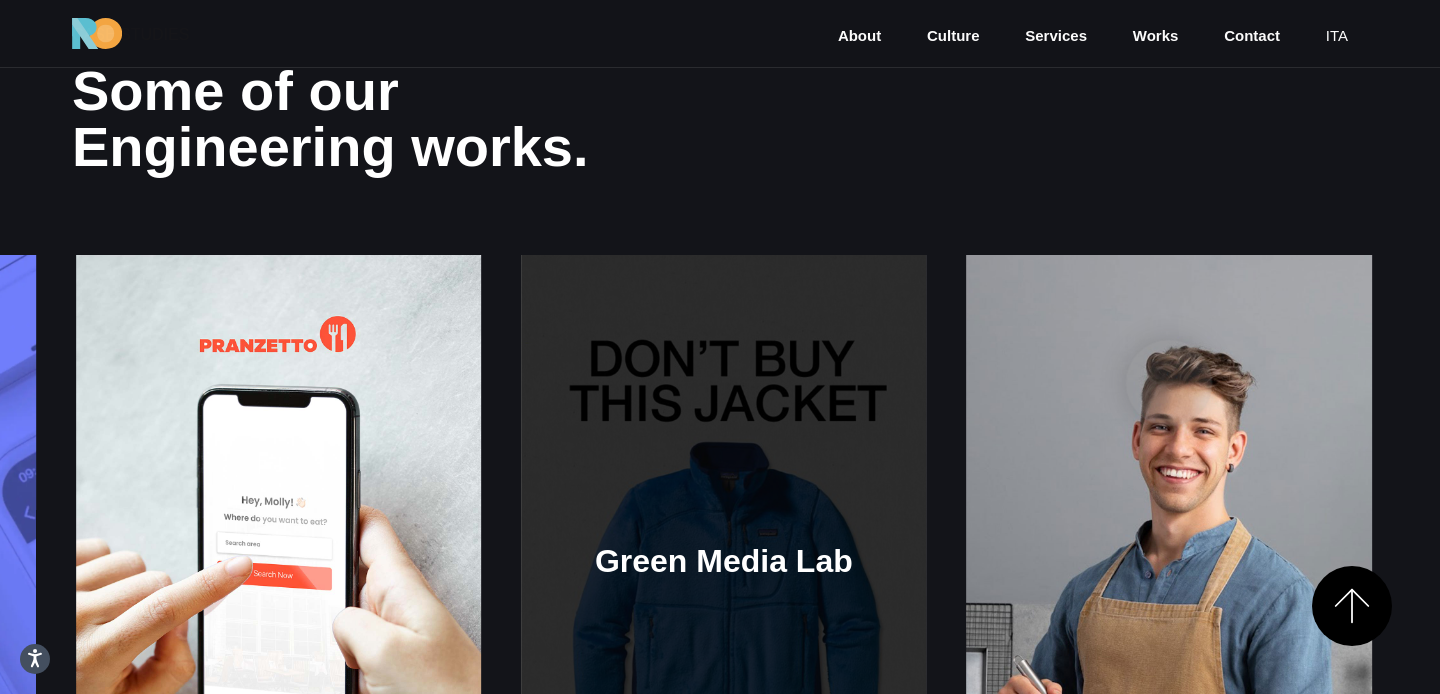 click on "Setz
Delate" at bounding box center [-167, 559] 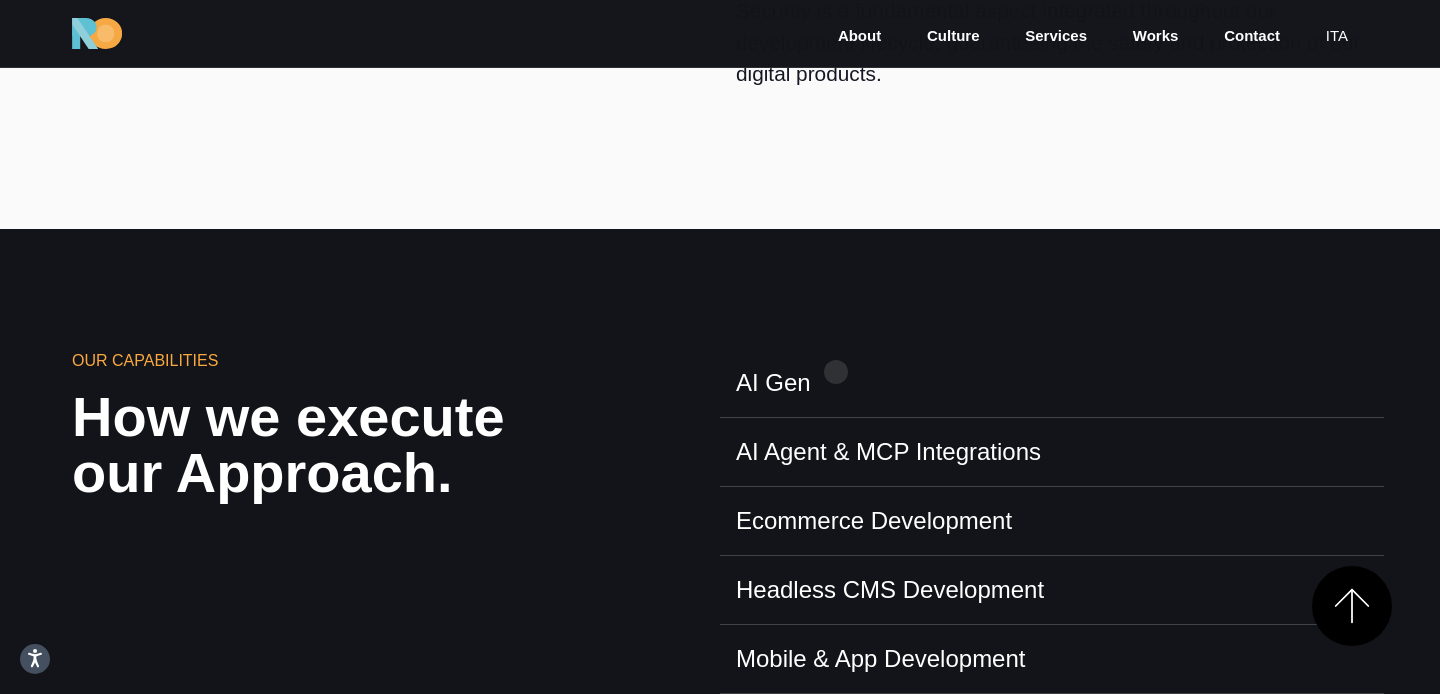 scroll, scrollTop: 1299, scrollLeft: 0, axis: vertical 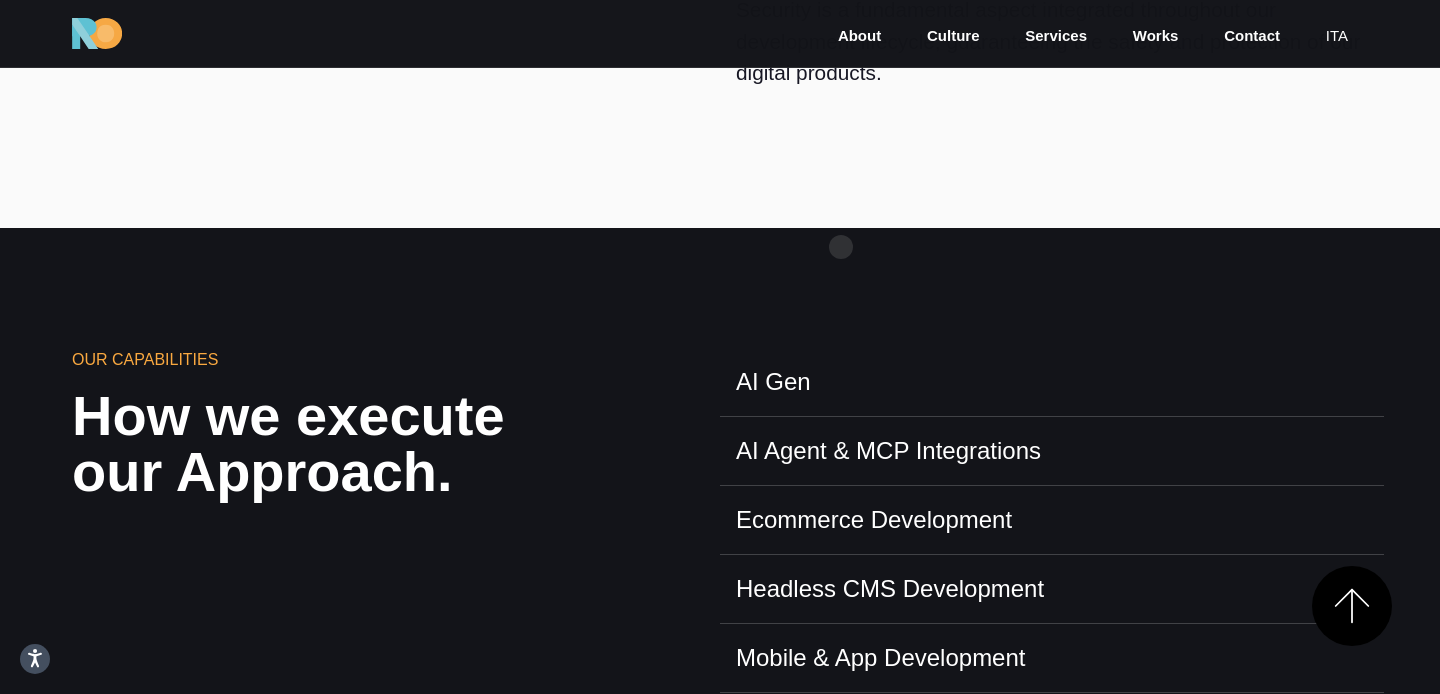 click on "Our Capabilities
How we execute our Approach.
AI Gen
AI Agent & MCP Integrations
Ecommerce Development
Headless CMS Development" at bounding box center (720, 494) 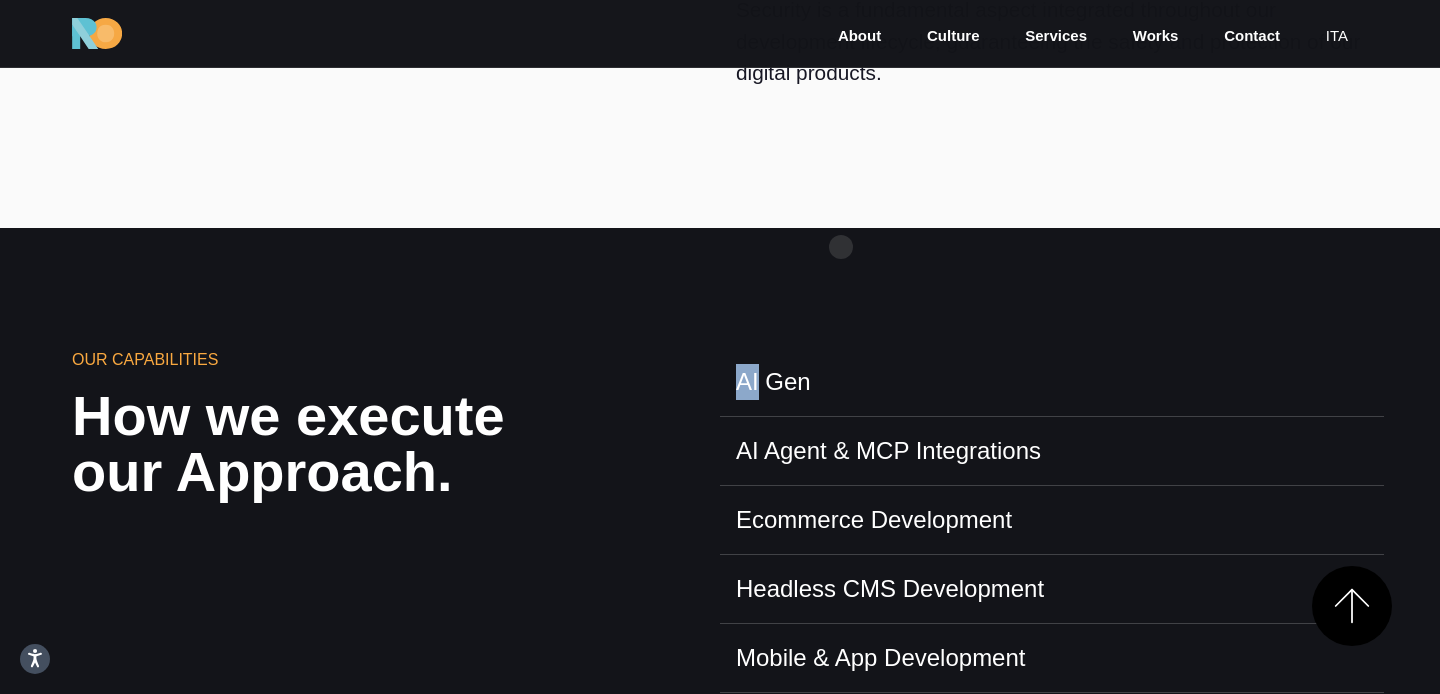 click on "Our Capabilities
How we execute our Approach.
AI Gen
AI Agent & MCP Integrations
Ecommerce Development
Headless CMS Development" at bounding box center (720, 494) 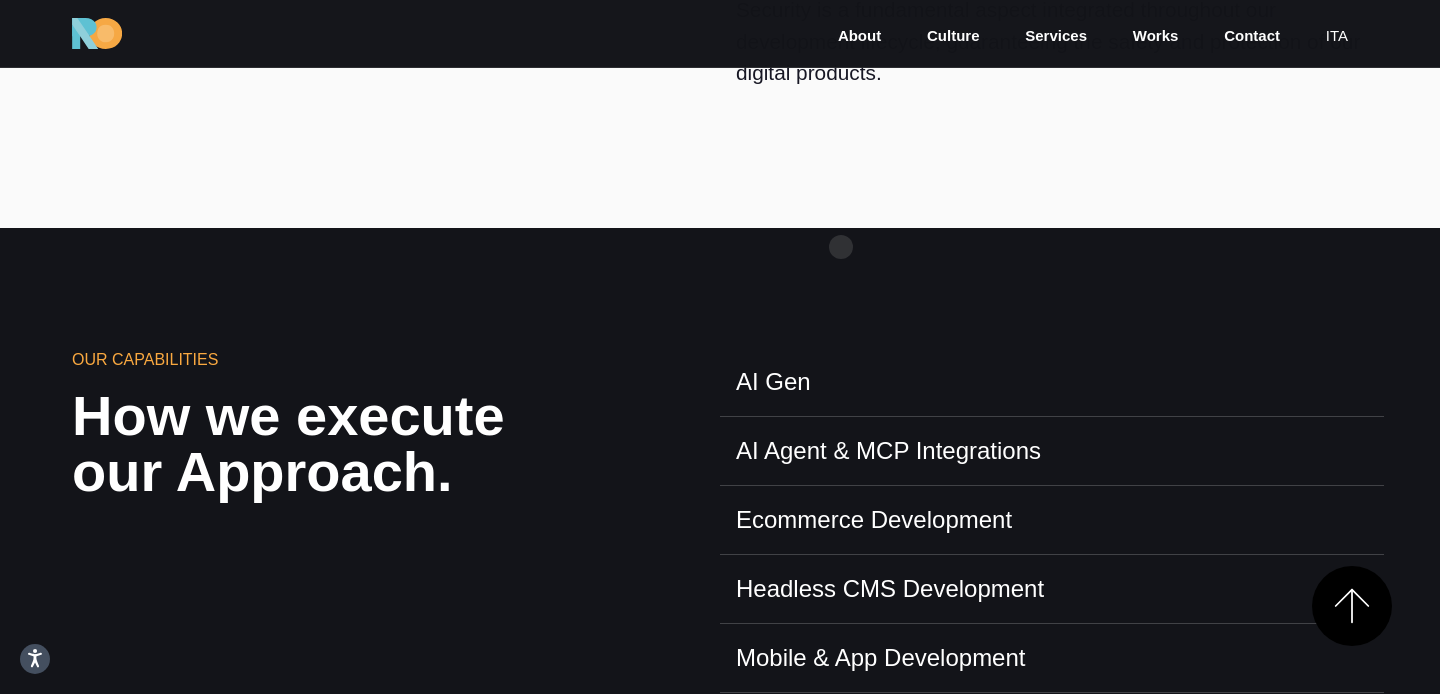 click on "Our Capabilities
How we execute our Approach.
AI Gen
AI Agent & MCP Integrations
Ecommerce Development
Headless CMS Development" at bounding box center (720, 494) 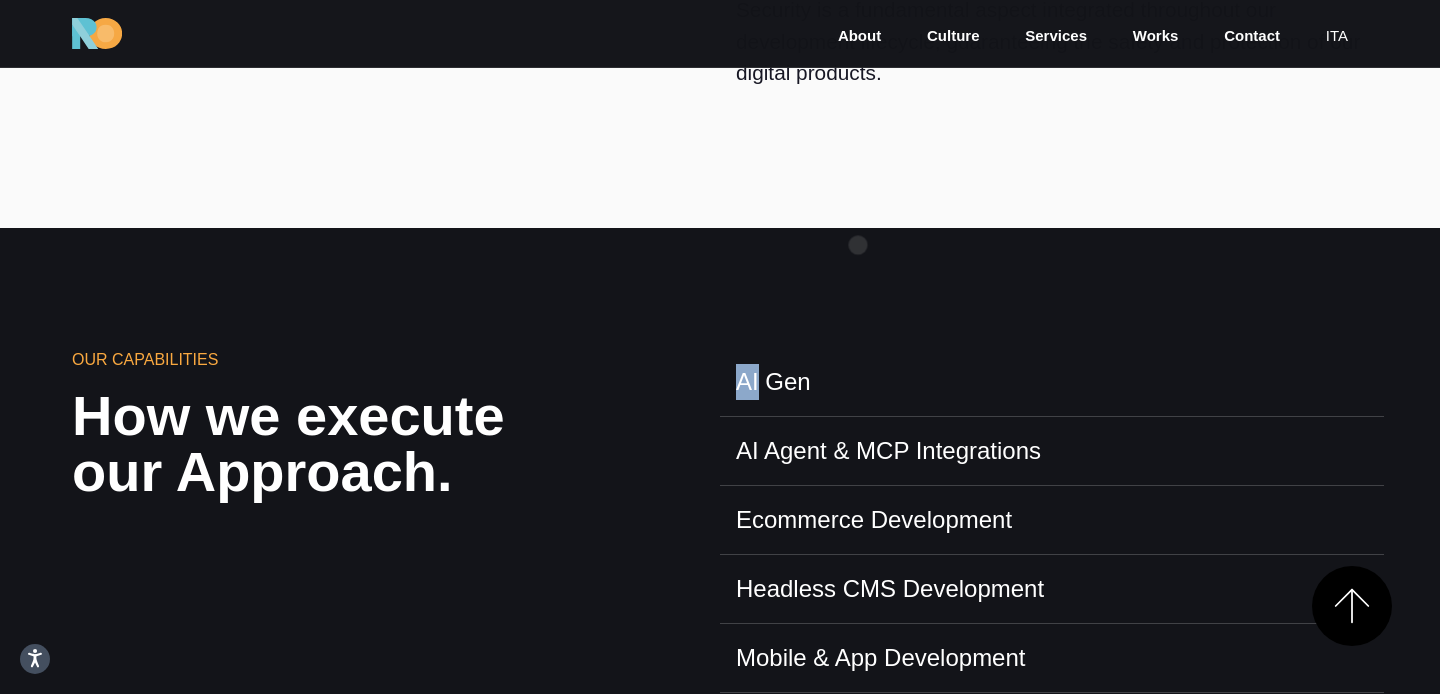 click on "Our Capabilities
How we execute our Approach.
AI Gen
AI Agent & MCP Integrations
Ecommerce Development
Headless CMS Development" at bounding box center (720, 494) 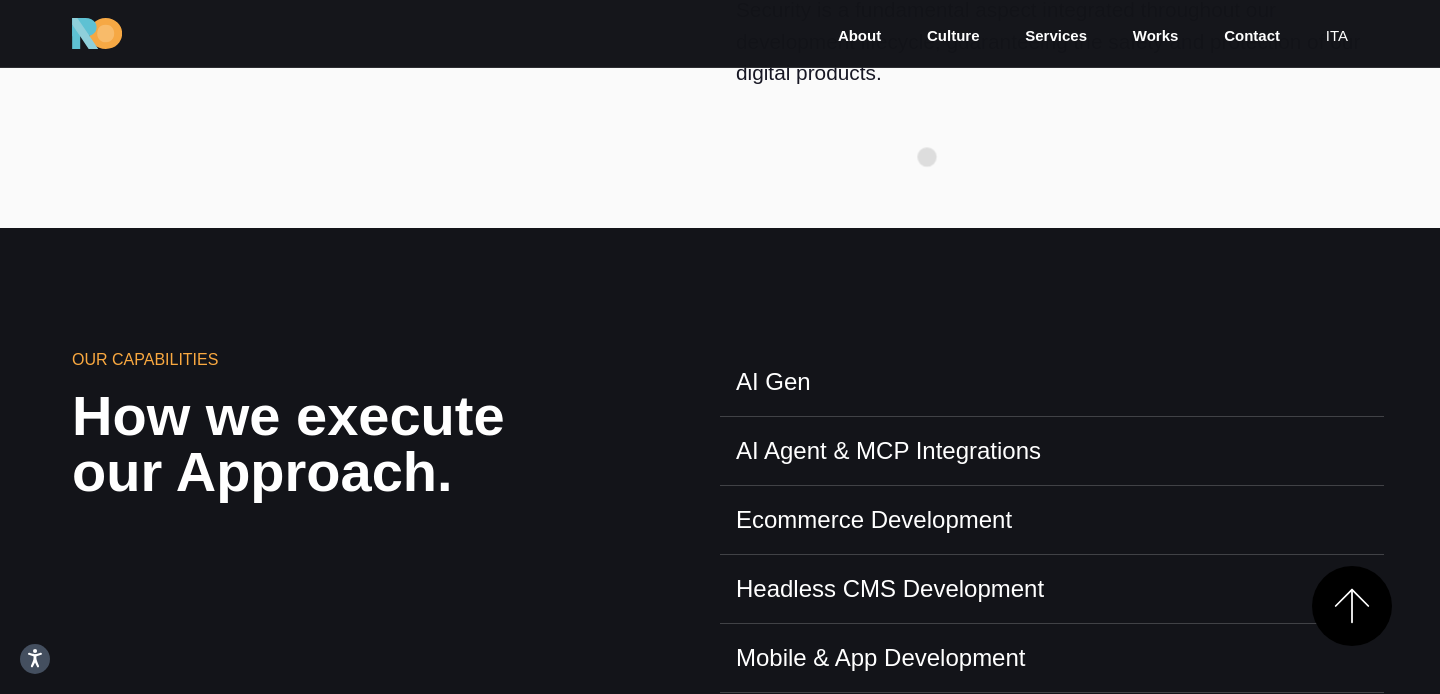 click on "Our approach
How we craft Digital Products.
Our approach to technology focuses on  delivering tangible business value . We recognize that efficient technology solutions are vital for driving revenue, flexibility, and speed in today’s digital era.
By building top-of-the-line digital customer experiences, we position our clients as leaders in technology, maintaining a radical competitive edge.
We leverage our expertise in the  latest technologies  and  platforms  to build  scalable  and adaptable solutions tailored to our  clients’ specific needs . Working closely with their IT team, we align technology strategies with brands’ digital business goals, ensuring that technology becomes a  strategic asset , rather than a burden." at bounding box center [720, -184] 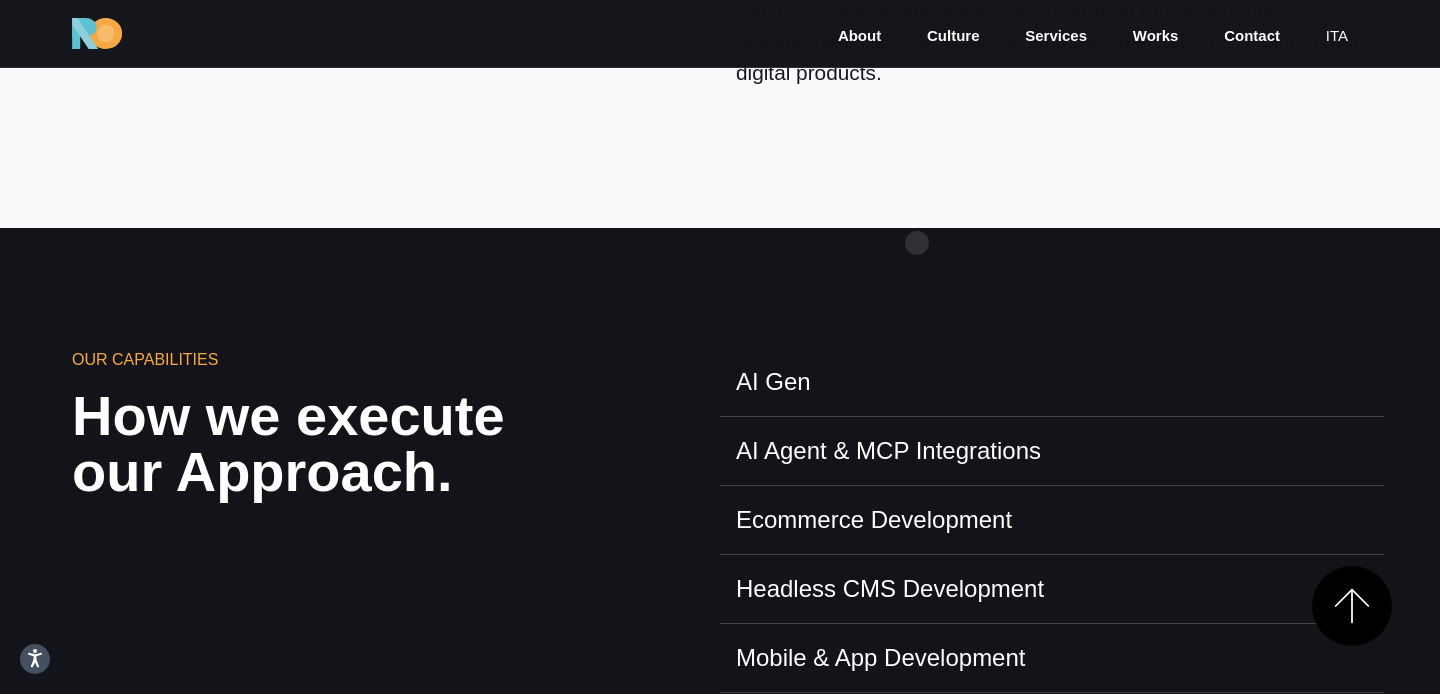 click on "Our Capabilities
How we execute our Approach.
AI Gen
AI Agent & MCP Integrations
Ecommerce Development
Headless CMS Development" at bounding box center [720, 494] 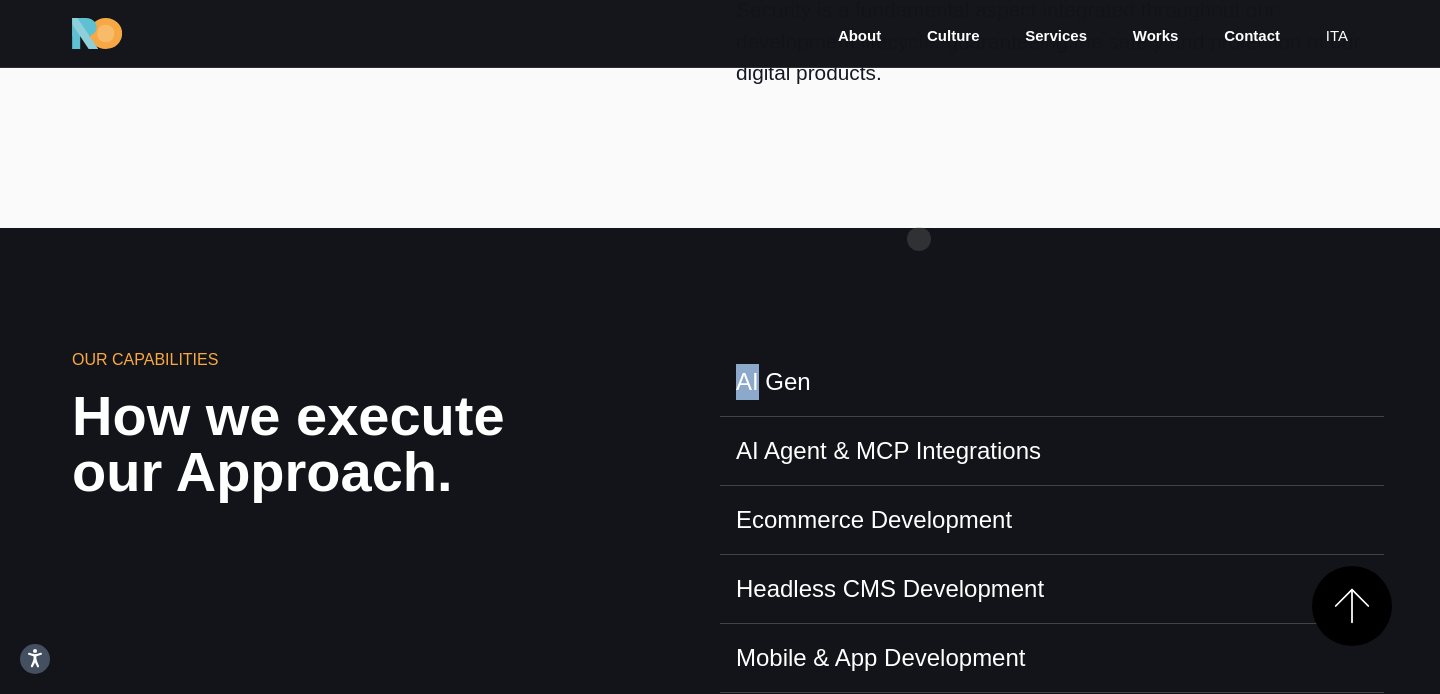 click on "Our Capabilities
How we execute our Approach.
AI Gen
AI Agent & MCP Integrations
Ecommerce Development
Headless CMS Development" at bounding box center (720, 494) 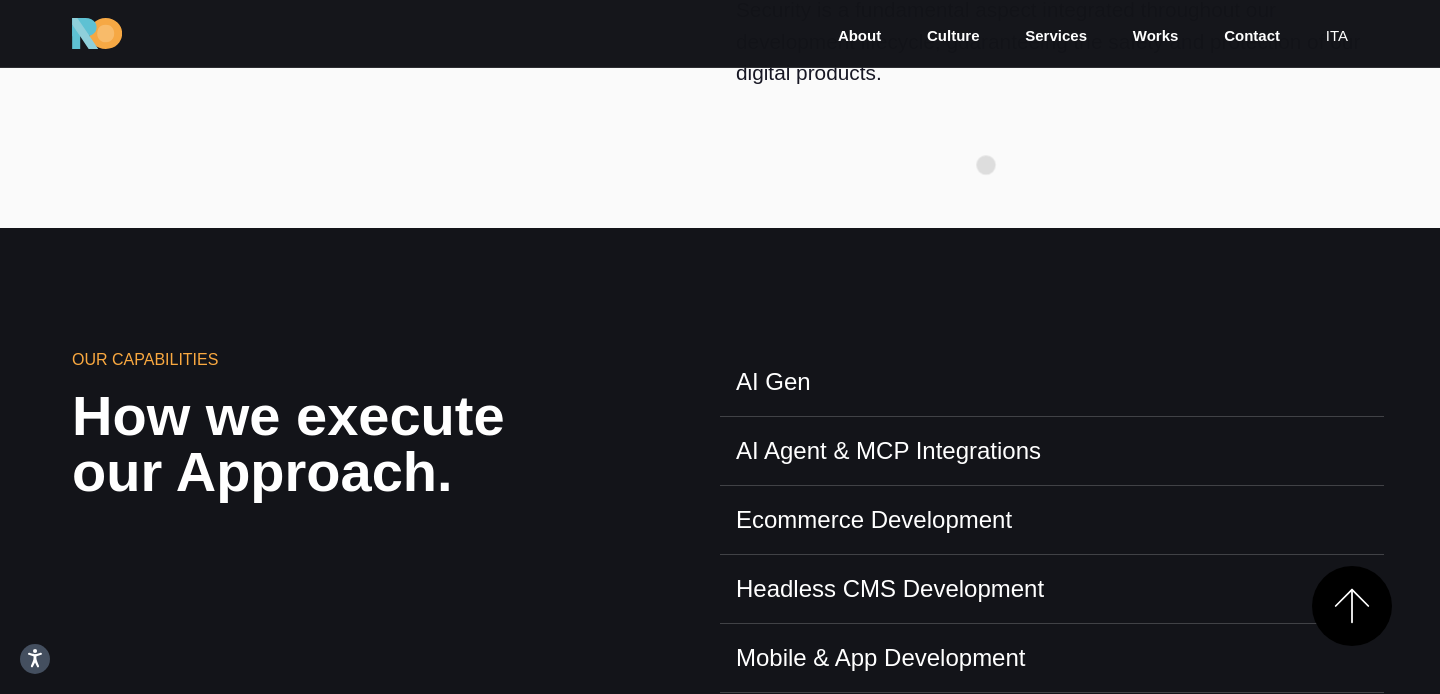 click on "Our approach
How we craft Digital Products.
Our approach to technology focuses on  delivering tangible business value . We recognize that efficient technology solutions are vital for driving revenue, flexibility, and speed in today’s digital era.
By building top-of-the-line digital customer experiences, we position our clients as leaders in technology, maintaining a radical competitive edge.
We leverage our expertise in the  latest technologies  and  platforms  to build  scalable  and adaptable solutions tailored to our  clients’ specific needs . Working closely with their IT team, we align technology strategies with brands’ digital business goals, ensuring that technology becomes a  strategic asset , rather than a burden." at bounding box center [720, -184] 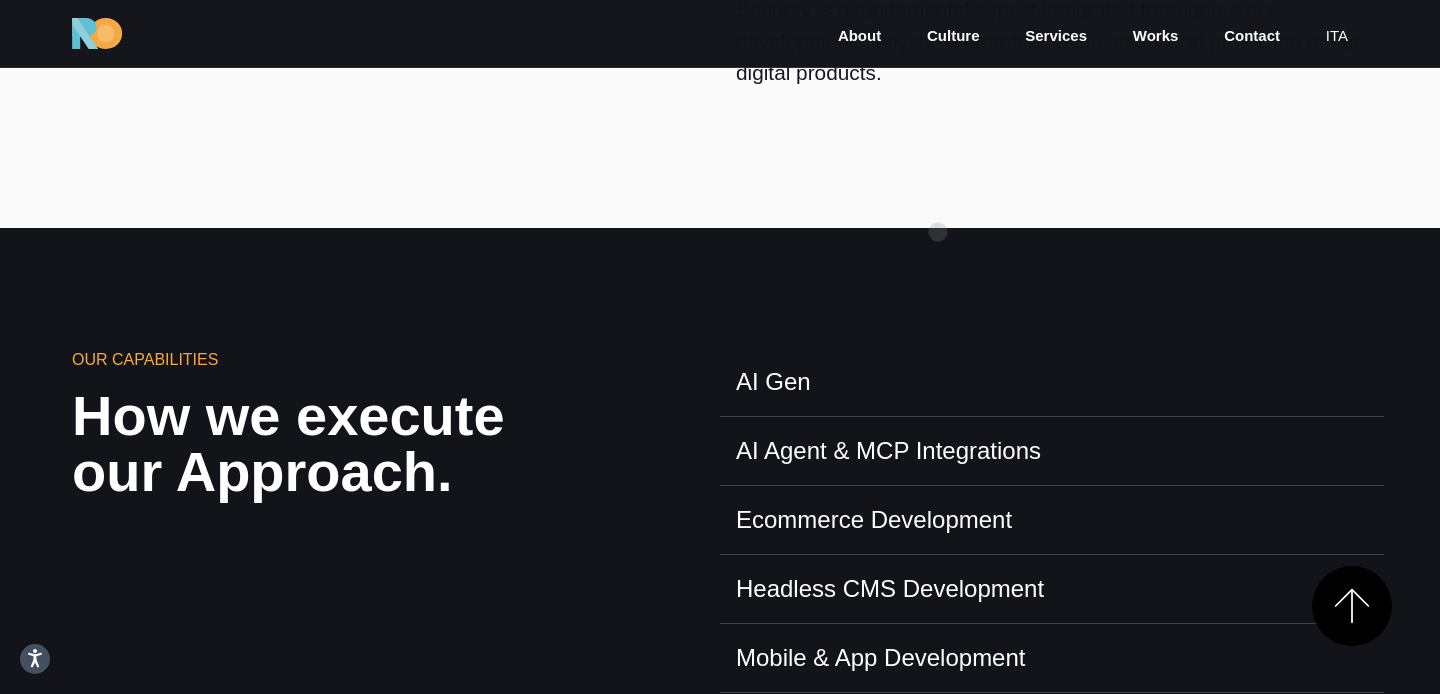click on "Our Capabilities
How we execute our Approach.
AI Gen
AI Agent & MCP Integrations
Ecommerce Development
Headless CMS Development" at bounding box center (720, 494) 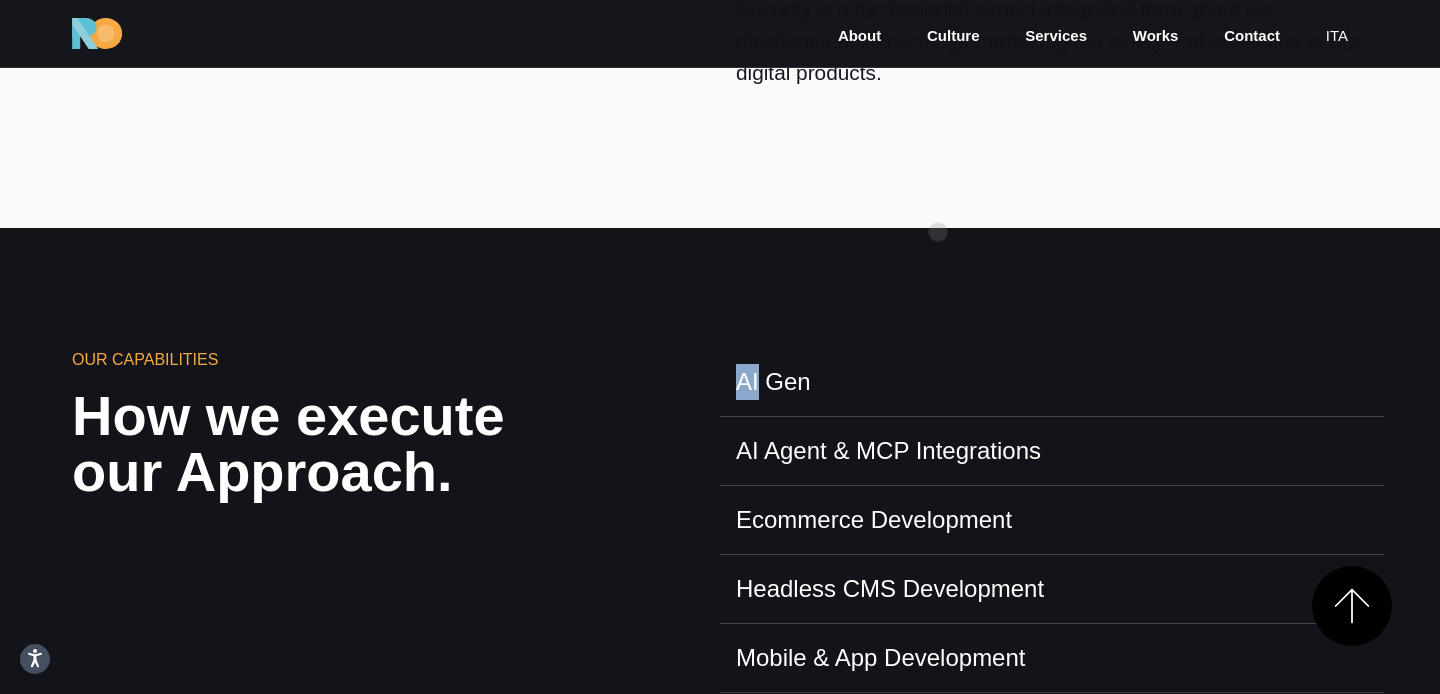 click on "Our Capabilities
How we execute our Approach.
AI Gen
AI Agent & MCP Integrations
Ecommerce Development
Headless CMS Development" at bounding box center [720, 494] 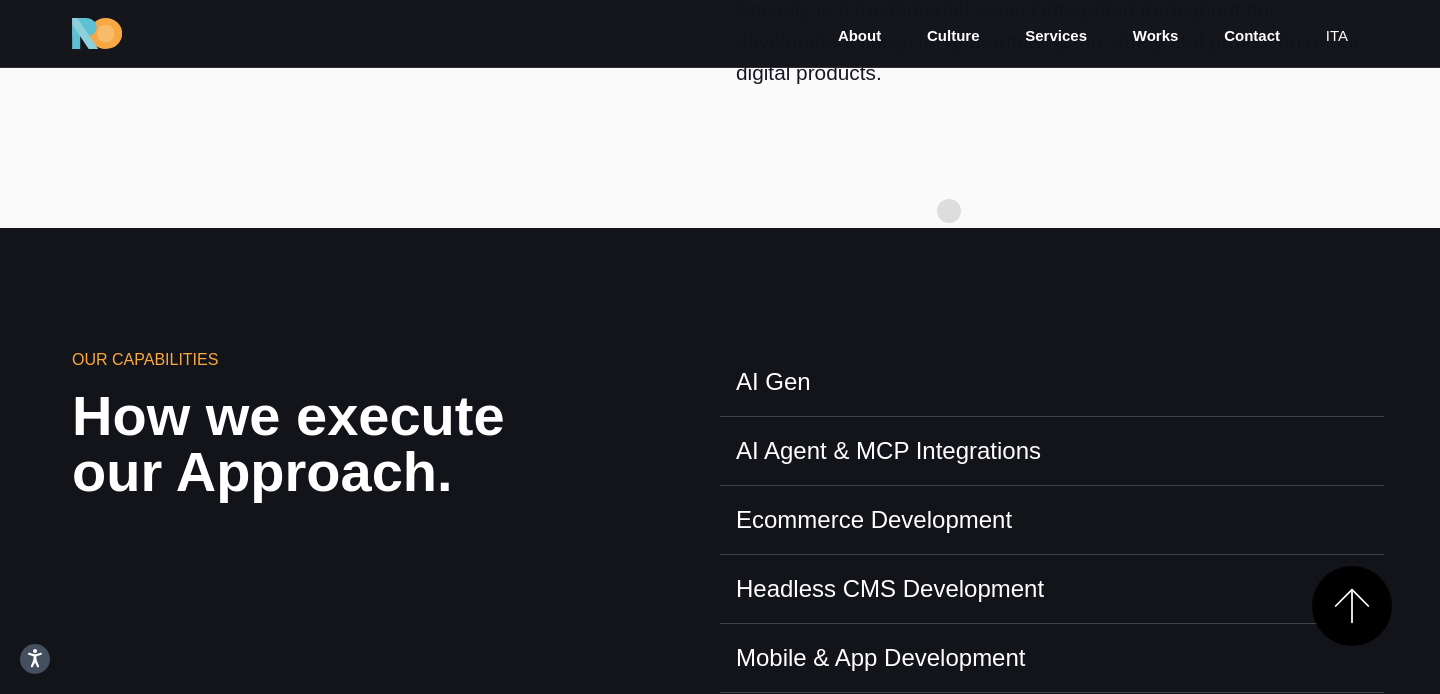 click on "Our Capabilities
How we execute our Approach.
AI Gen
AI Agent & MCP Integrations
Ecommerce Development
Headless CMS Development" at bounding box center [720, 494] 